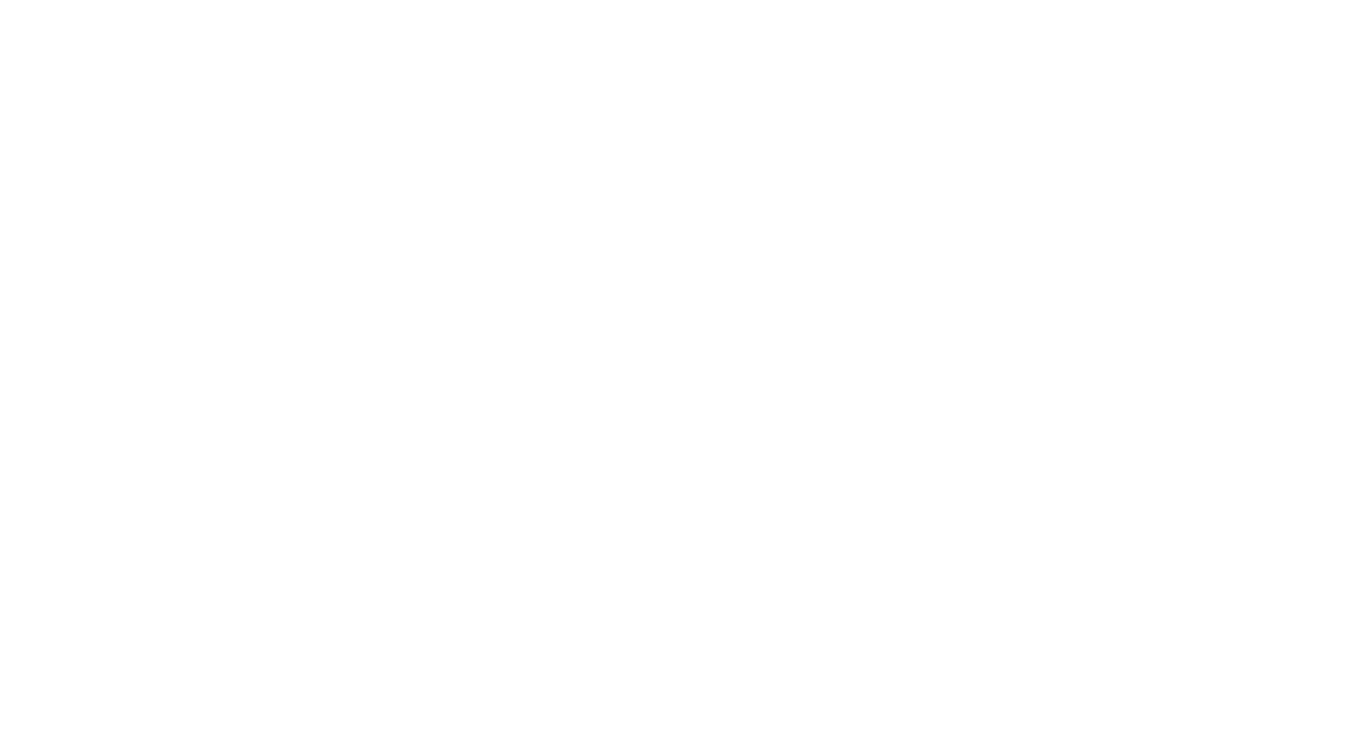 scroll, scrollTop: 0, scrollLeft: 0, axis: both 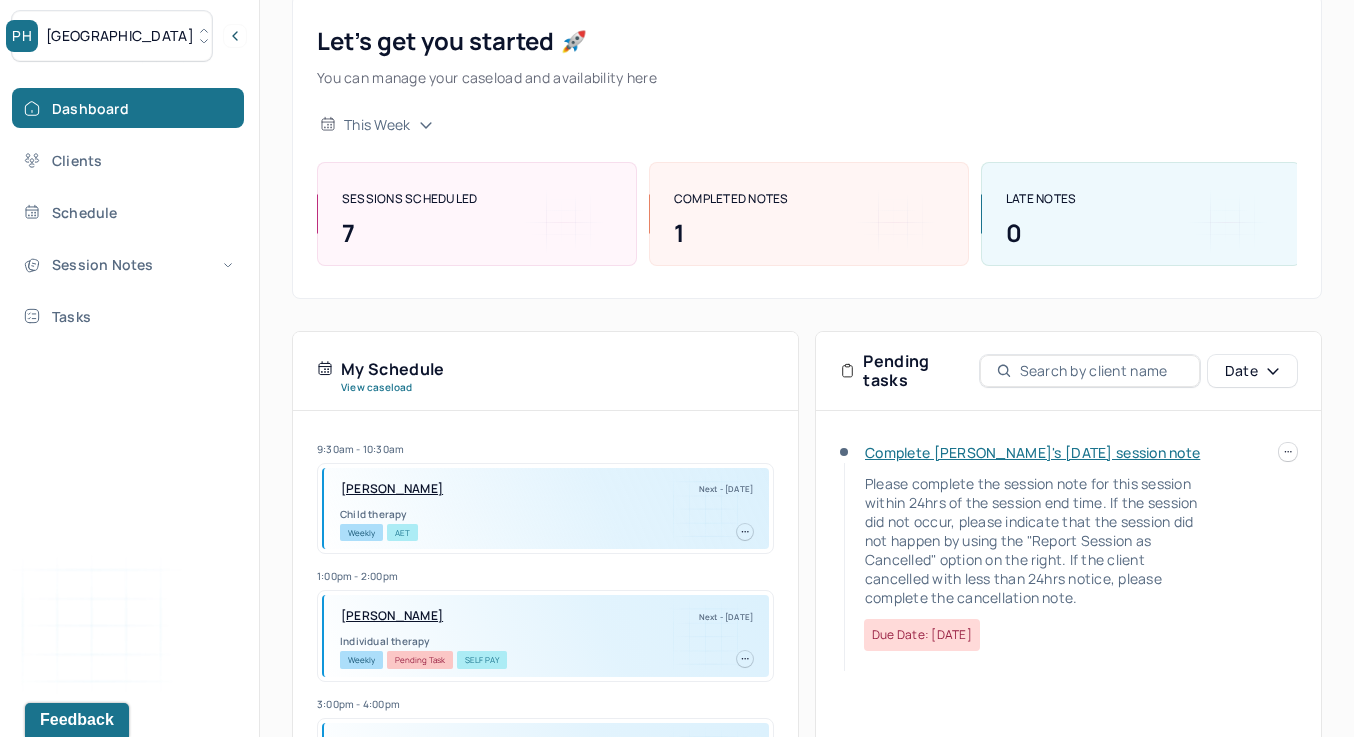 click on "Complete [PERSON_NAME]'s [DATE] session note" at bounding box center [1032, 452] 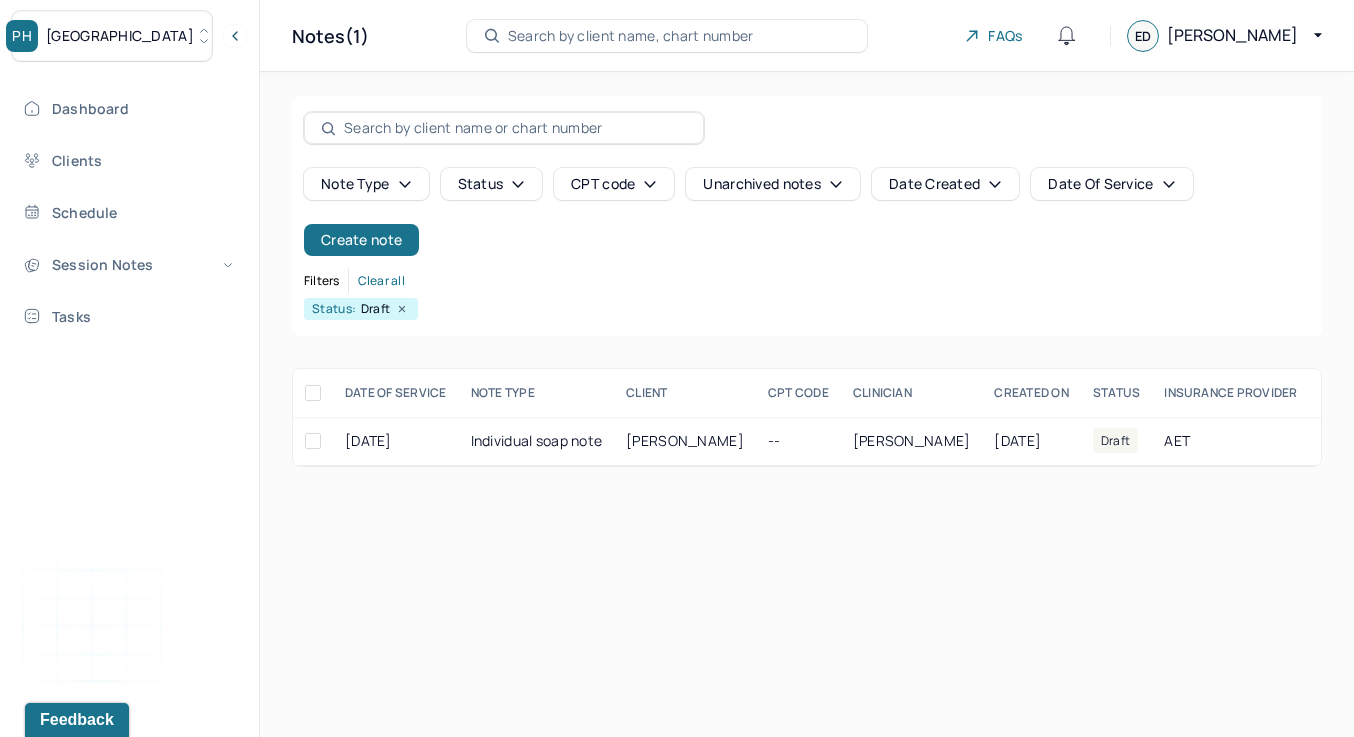 scroll, scrollTop: 0, scrollLeft: 0, axis: both 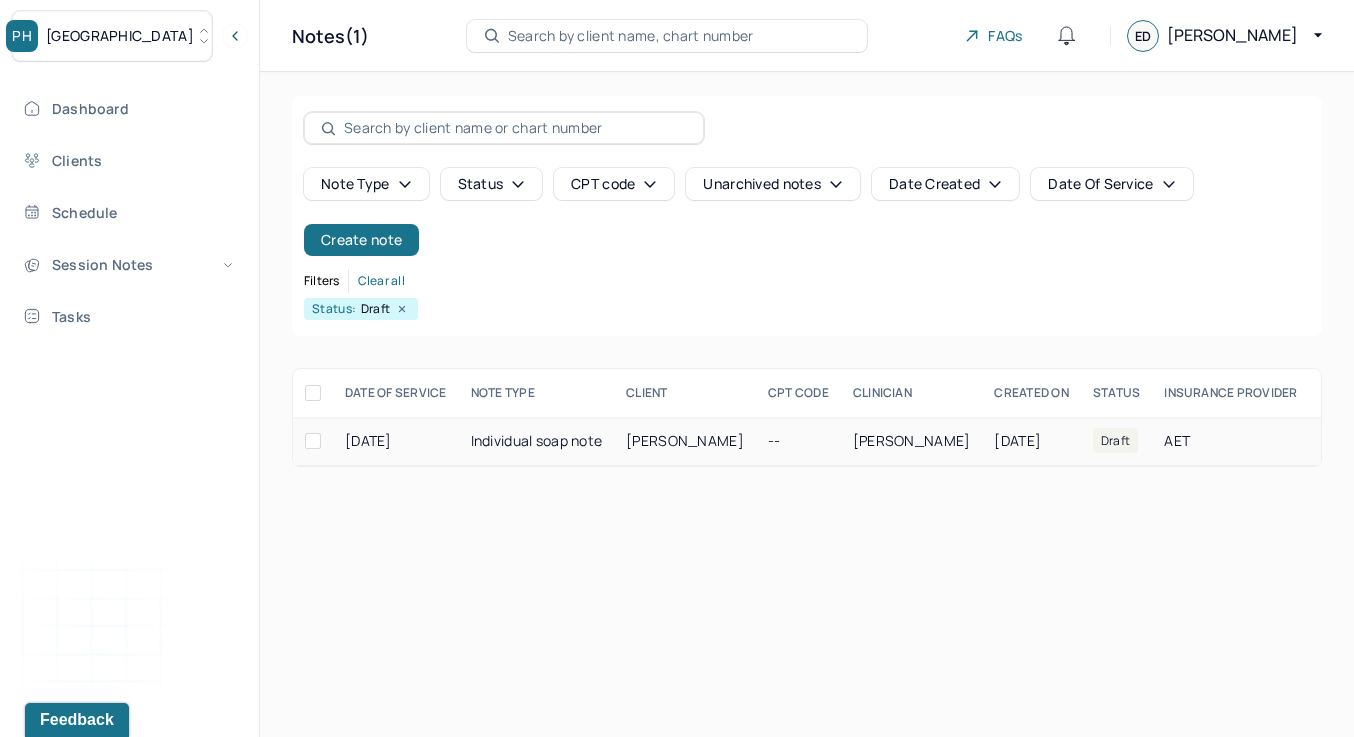 click on "Individual soap note" at bounding box center [537, 441] 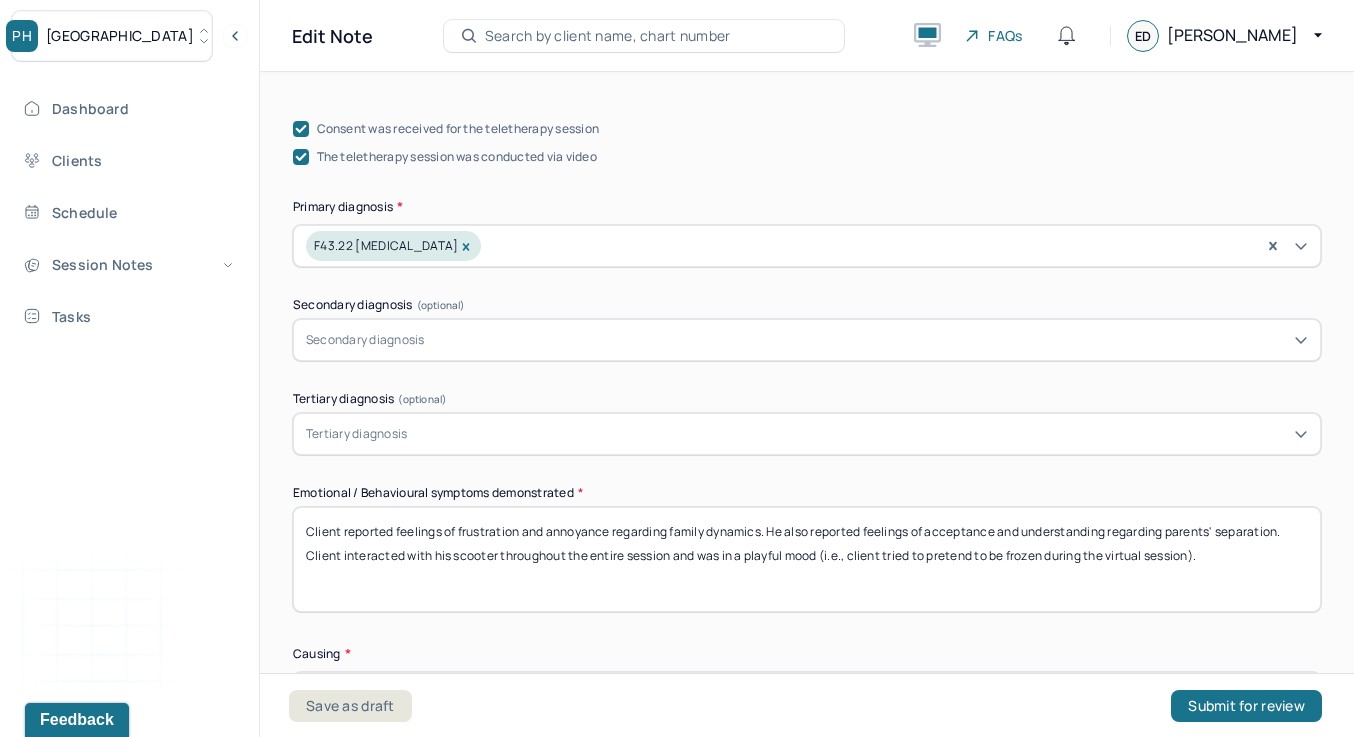scroll, scrollTop: 673, scrollLeft: 0, axis: vertical 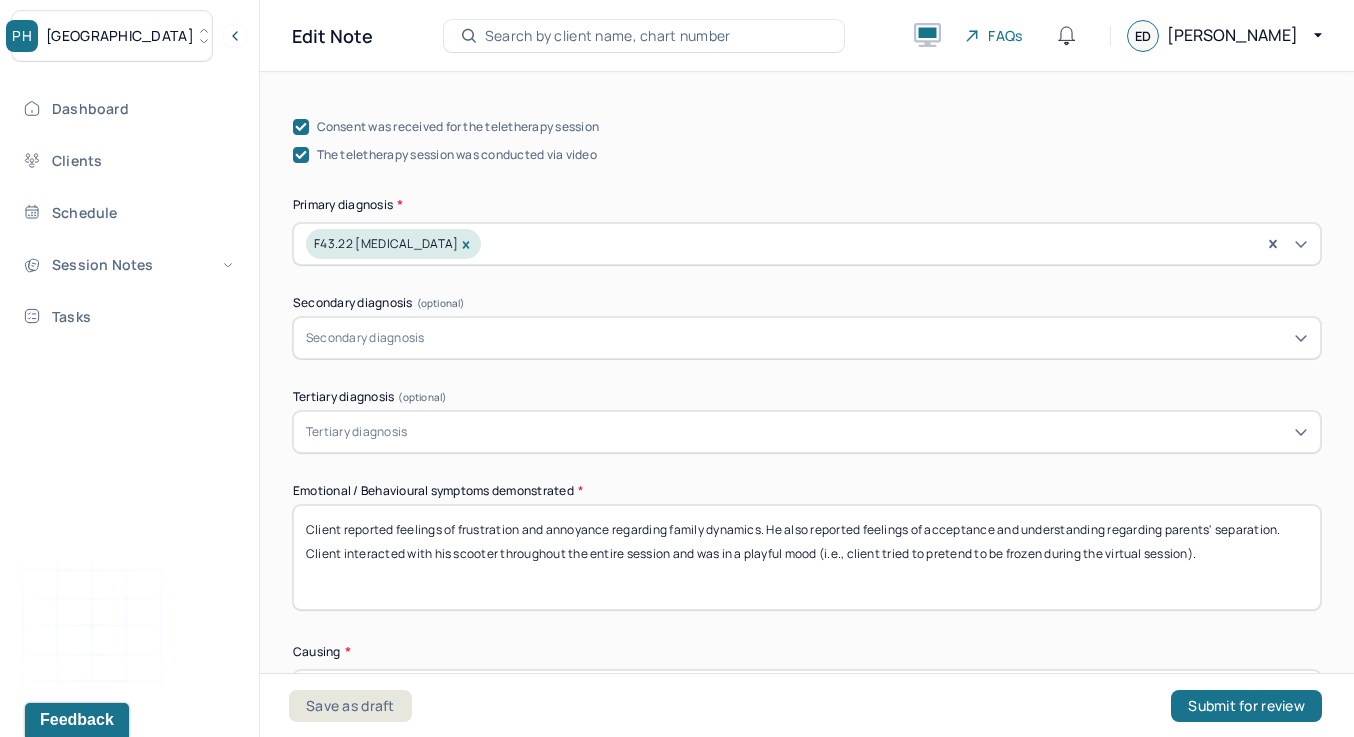 click on "Client reported feelings of frustration and annoyance regarding family dynamics. He also reported feelings of acceptance and understanding regarding parents' separation. Client interacted with his scooter throughout the entire session and was in a playful mood (i.e., client tried to pretend to be frozen during the virtual session)." at bounding box center [807, 557] 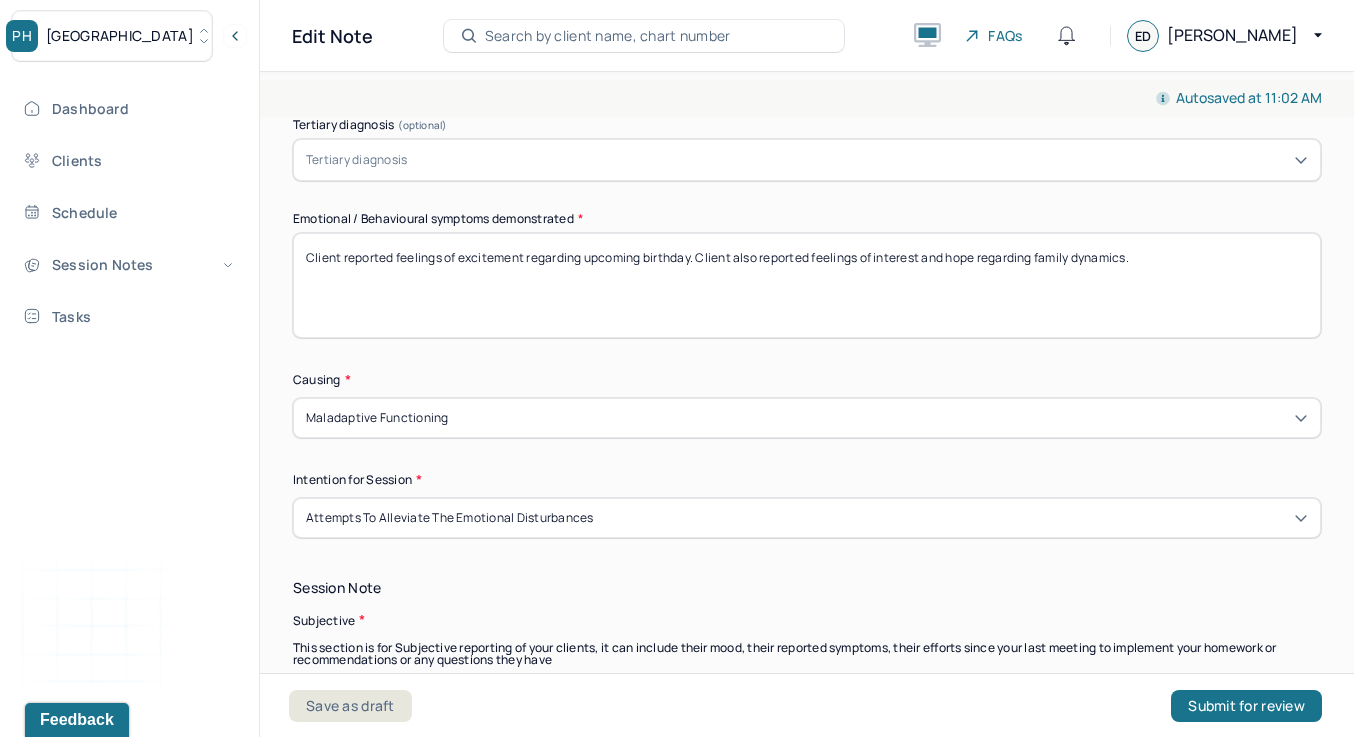 scroll, scrollTop: 953, scrollLeft: 0, axis: vertical 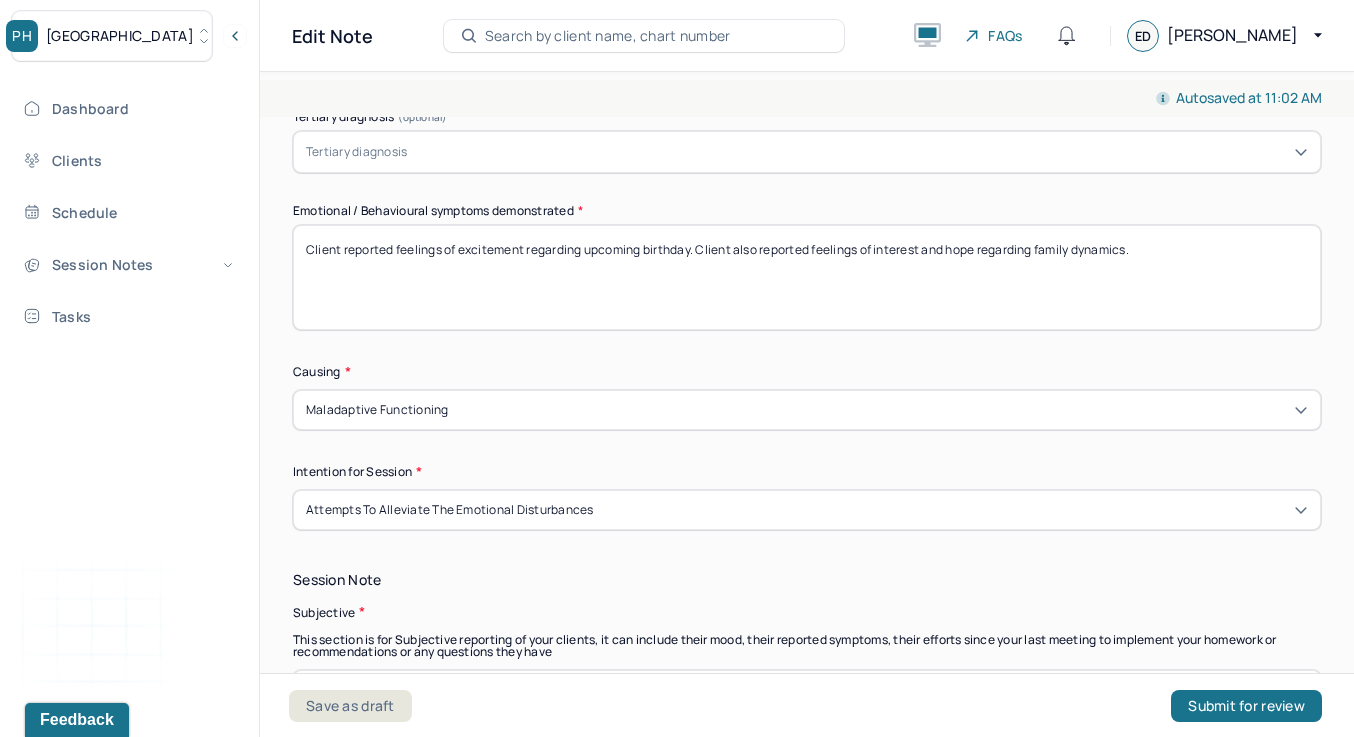 click on "Attempts to alleviate the emotional disturbances" at bounding box center (450, 510) 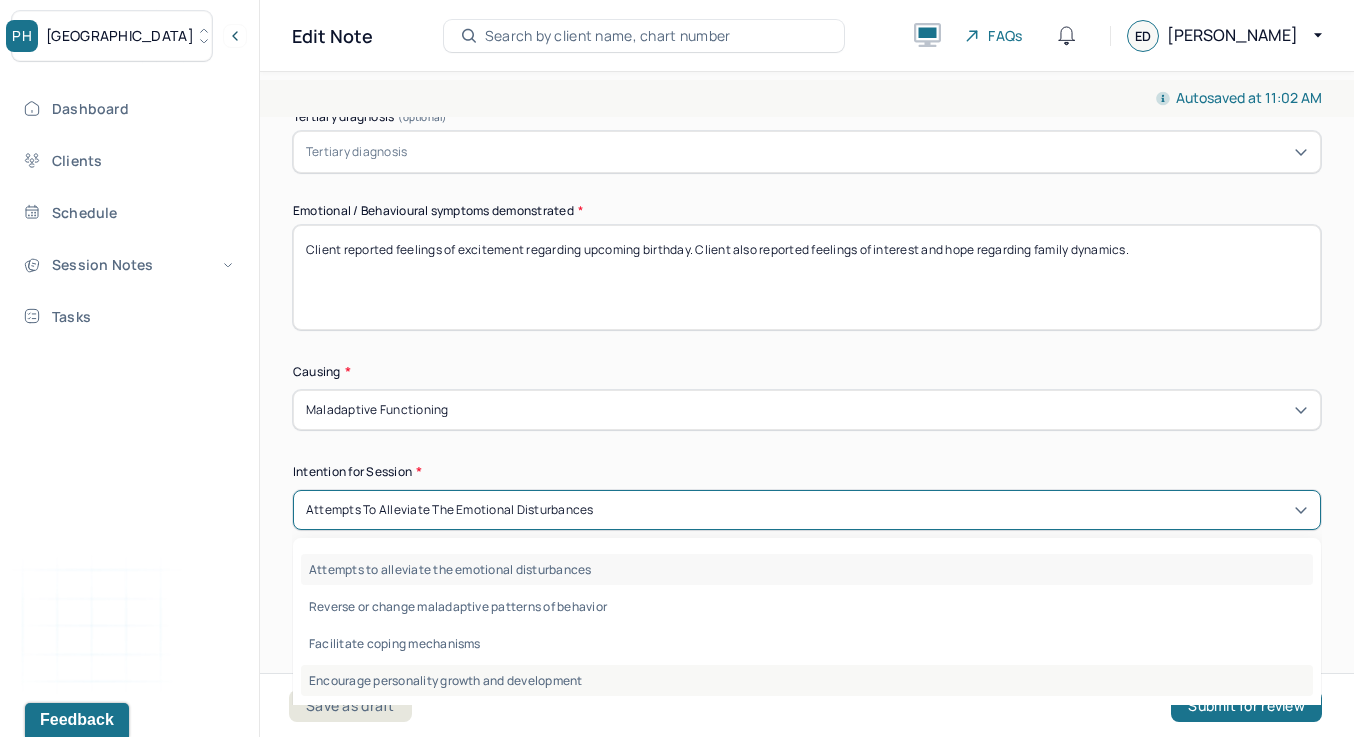click on "Encourage personality growth and development" at bounding box center [807, 680] 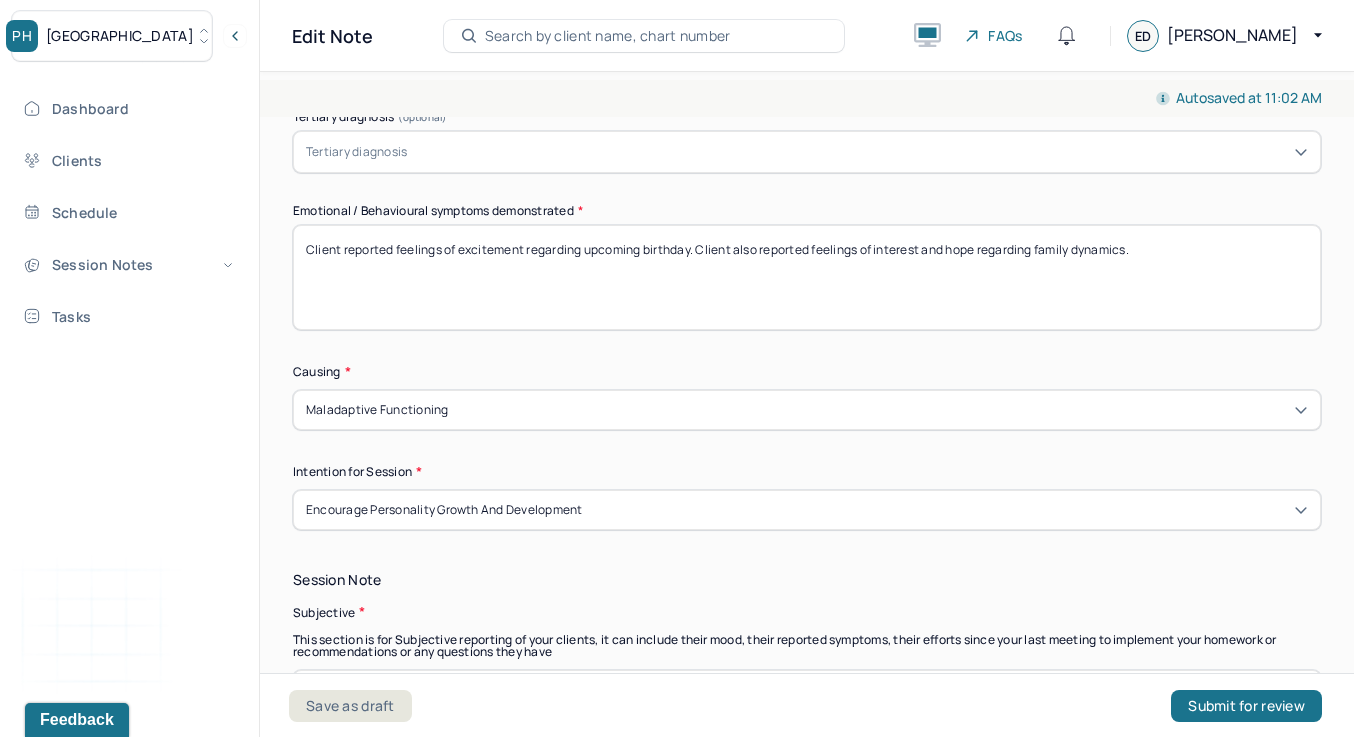 drag, startPoint x: 876, startPoint y: 244, endPoint x: 976, endPoint y: 244, distance: 100 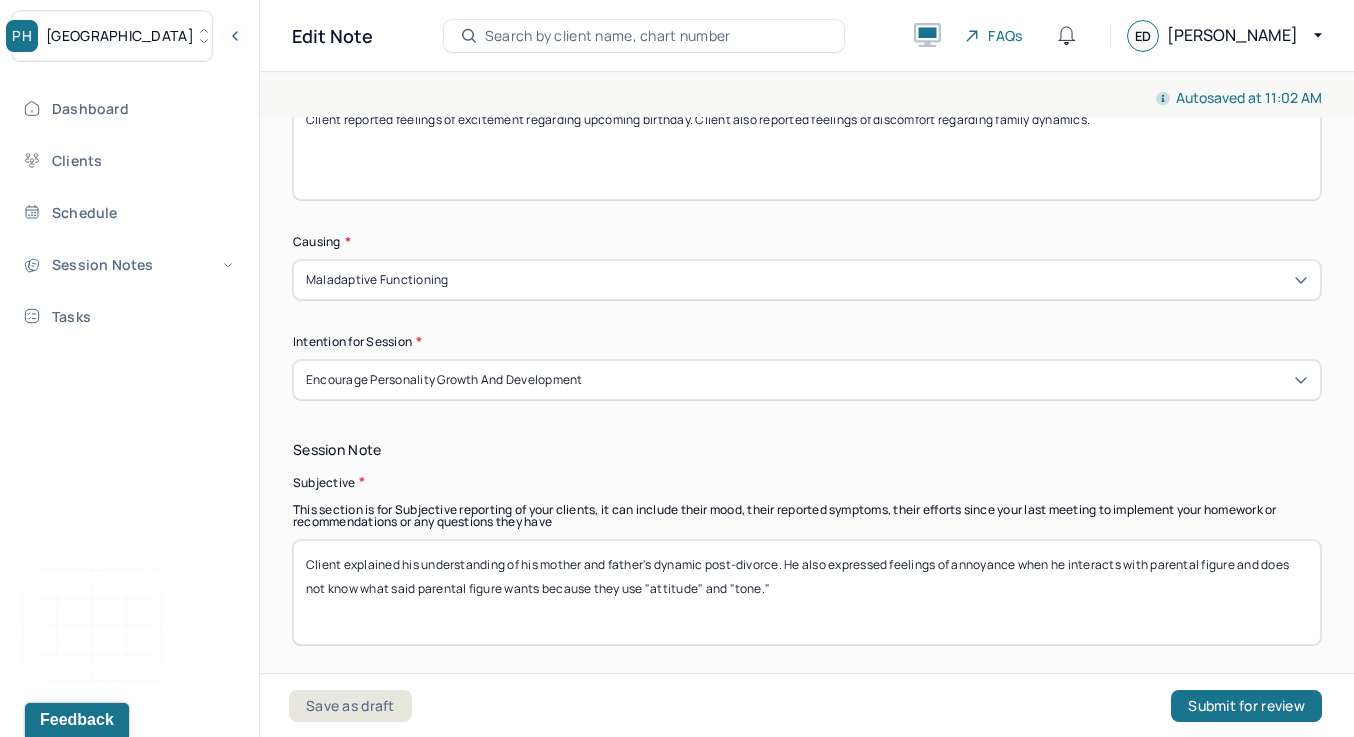 scroll, scrollTop: 1116, scrollLeft: 0, axis: vertical 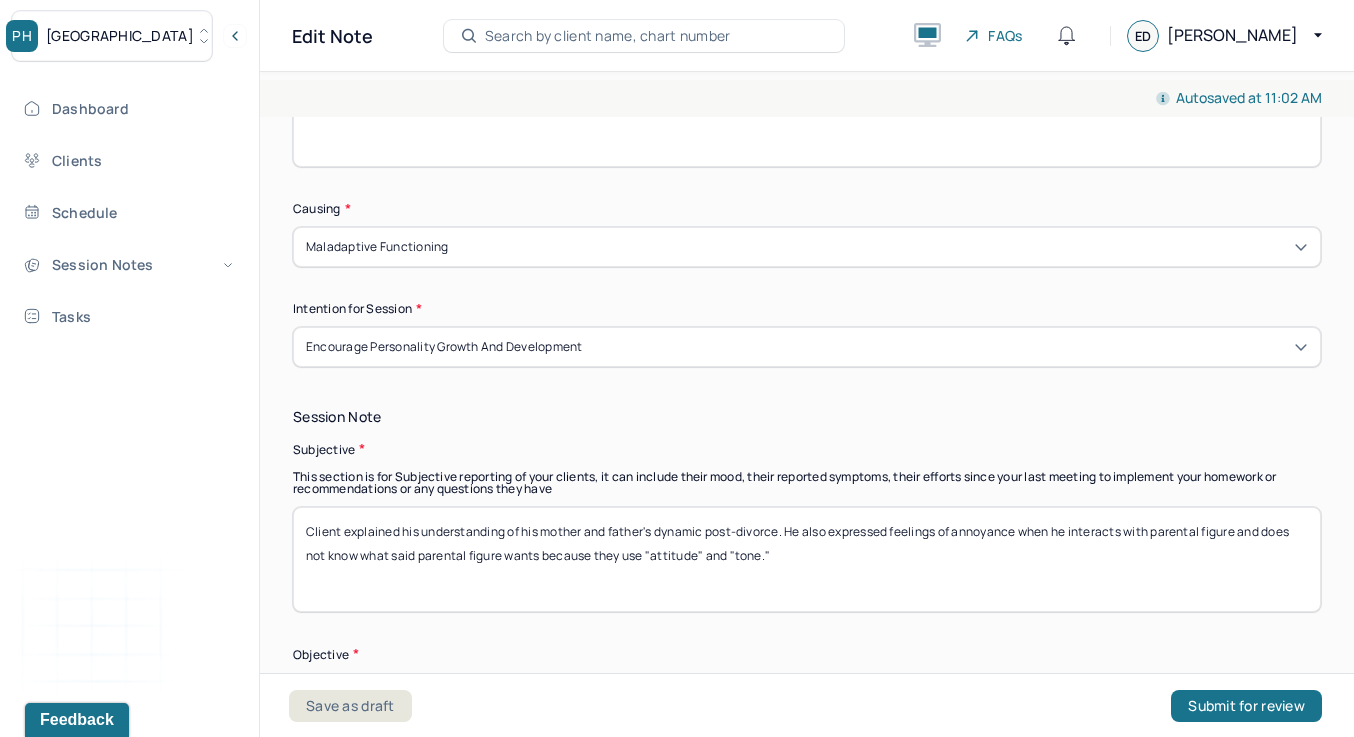 type on "Client reported feelings of excitement regarding upcoming birthday. Client also reported feelings of discomfort regarding family dynamics." 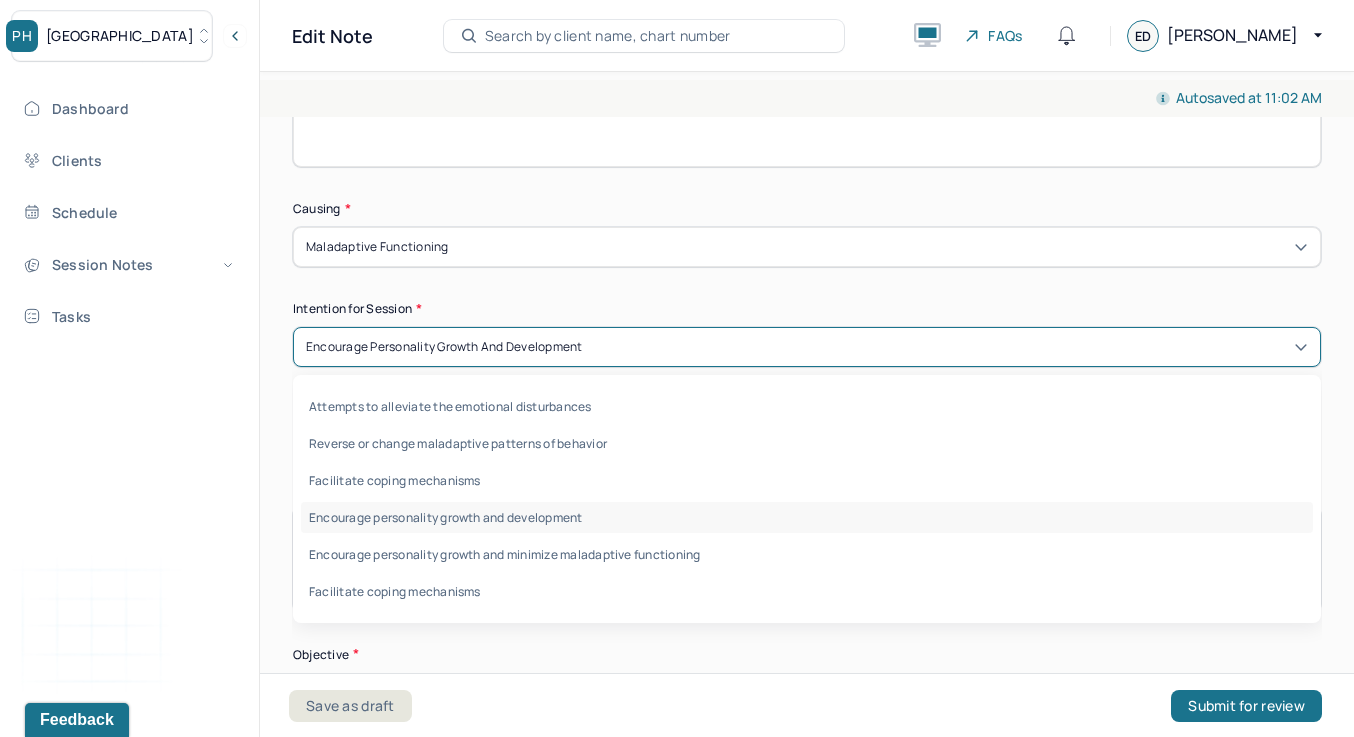 click on "Encourage personality growth and development" at bounding box center [807, 347] 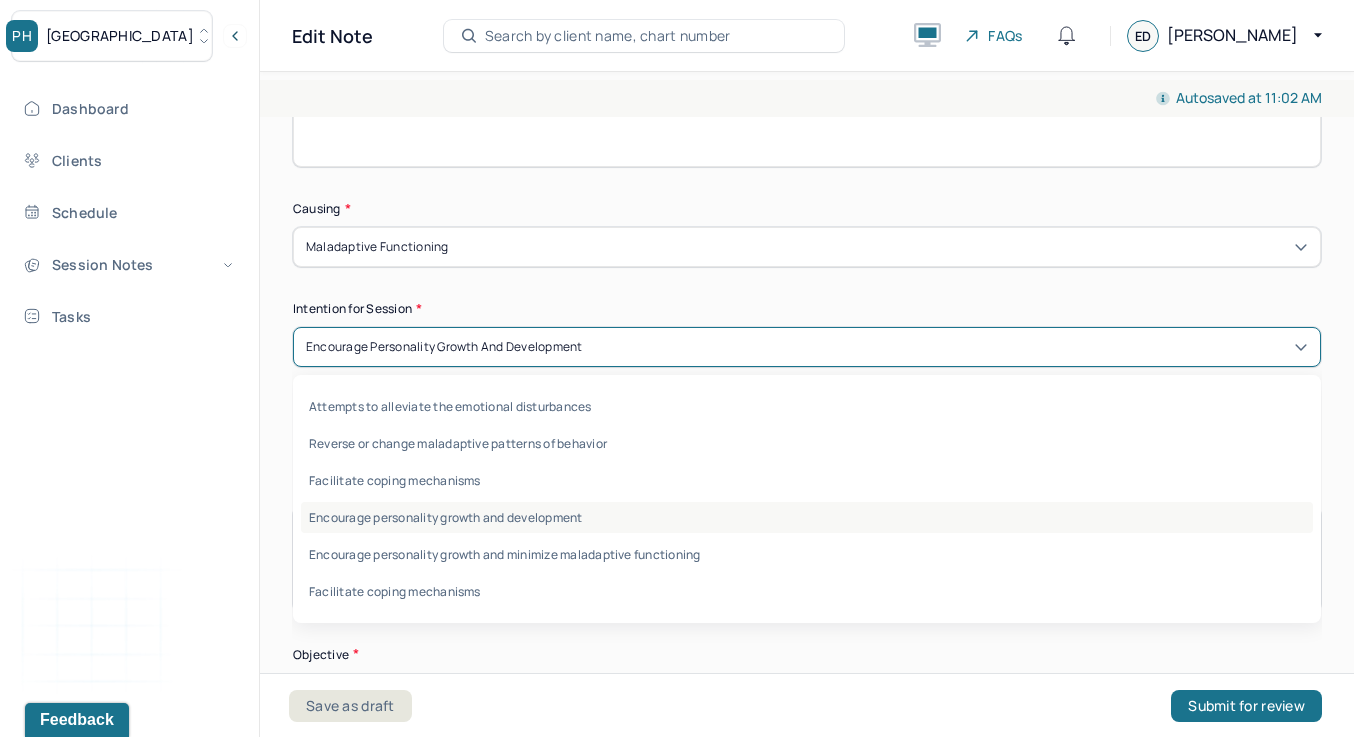 click on "Encourage personality growth and development" at bounding box center (807, 517) 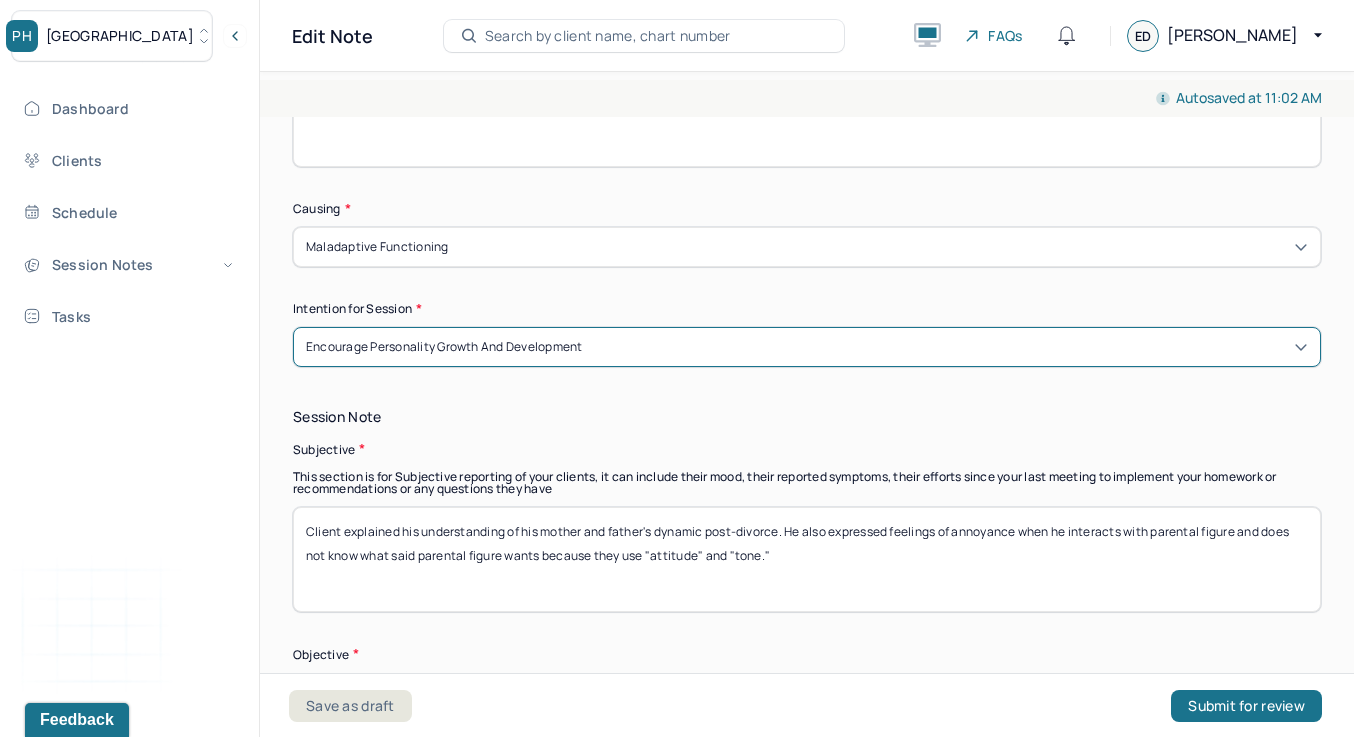 scroll, scrollTop: 1127, scrollLeft: 0, axis: vertical 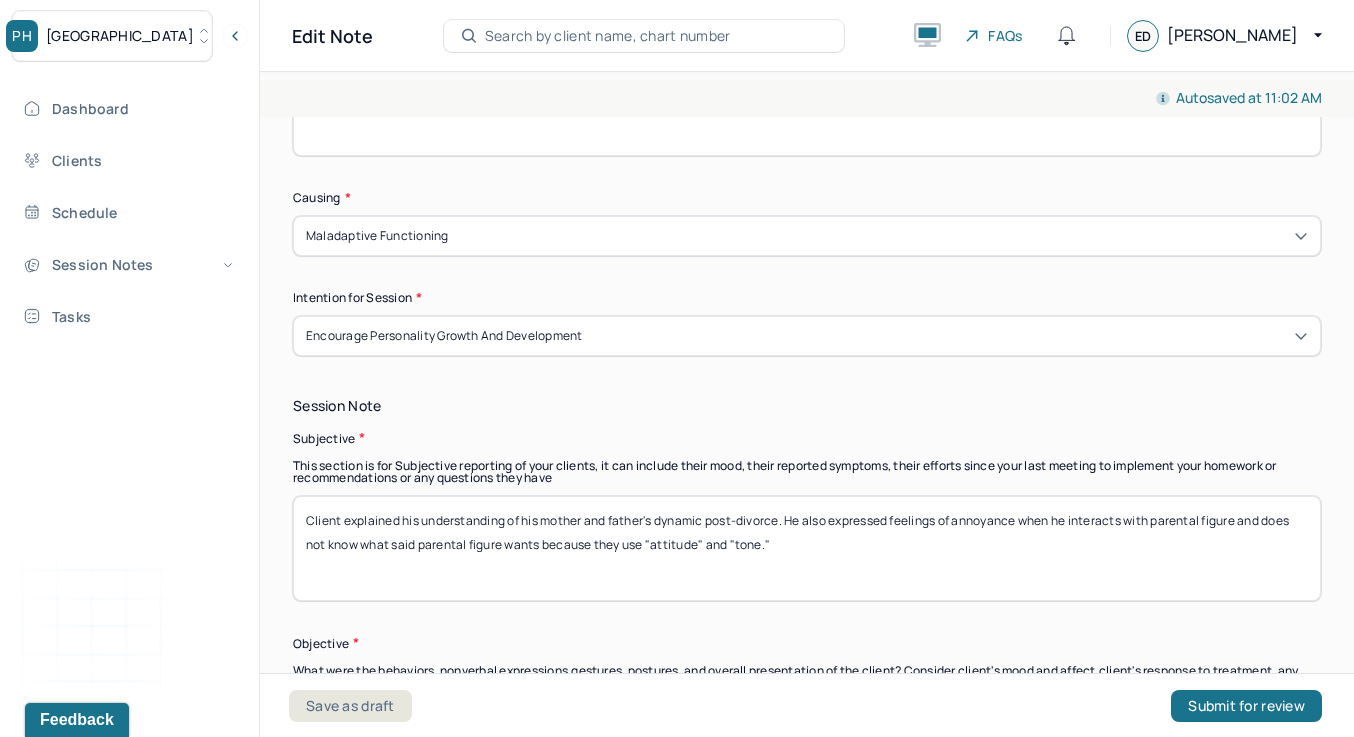 drag, startPoint x: 820, startPoint y: 546, endPoint x: 341, endPoint y: 527, distance: 479.37668 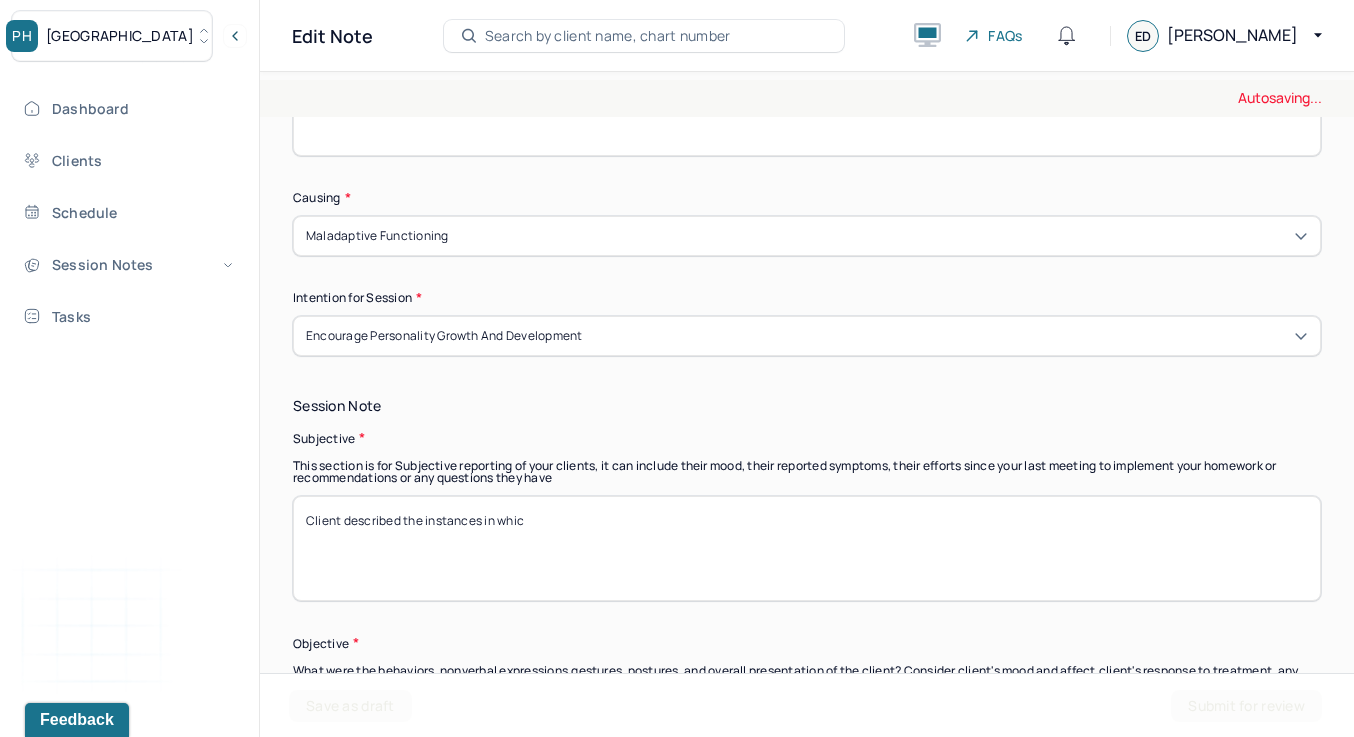 drag, startPoint x: 551, startPoint y: 525, endPoint x: 343, endPoint y: 523, distance: 208.00961 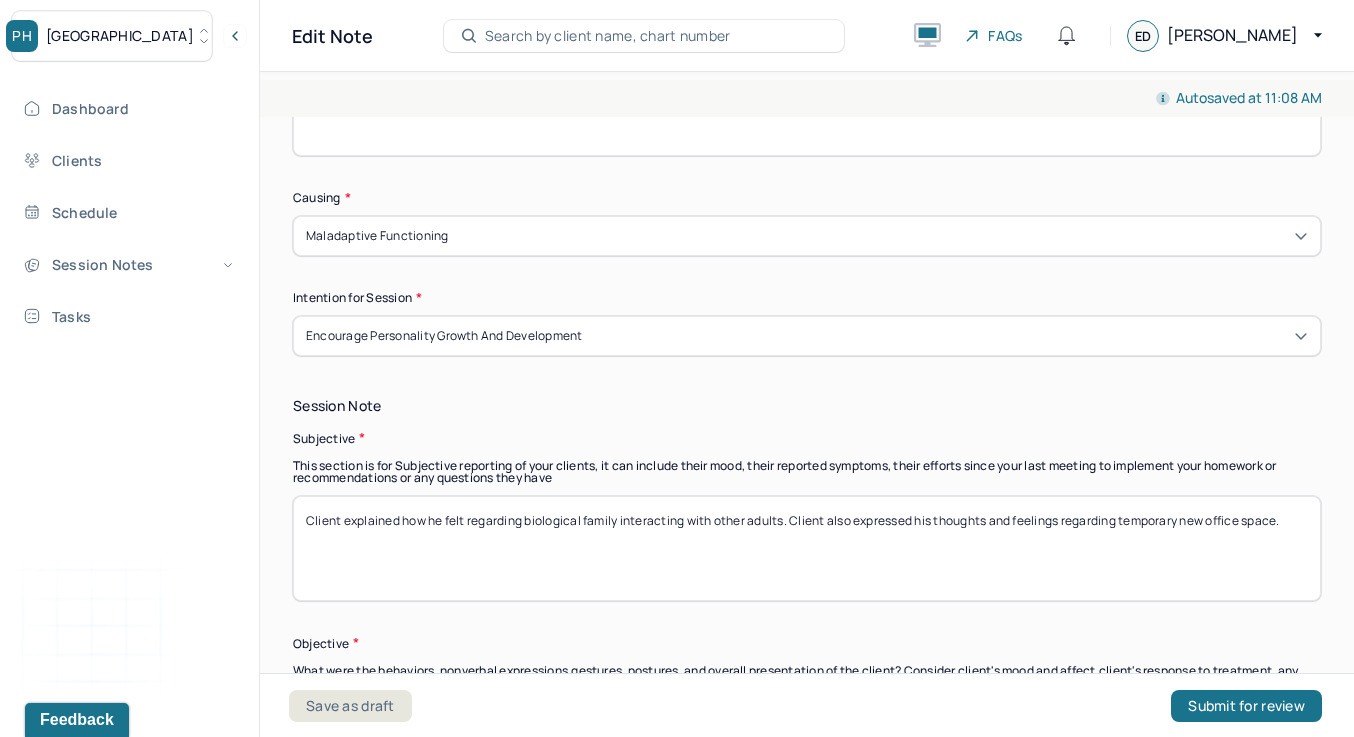 scroll, scrollTop: 1339, scrollLeft: 0, axis: vertical 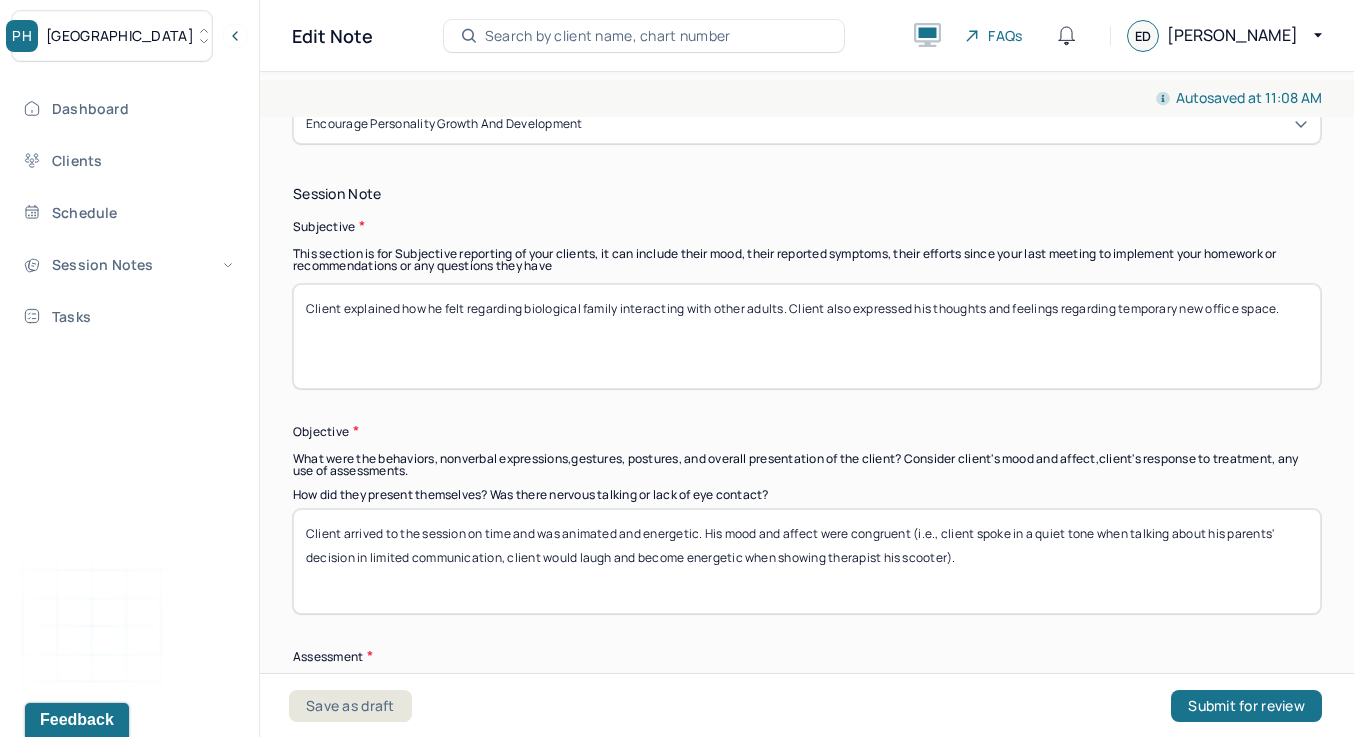 type on "Client explained how he felt regarding biological family interacting with other adults. Client also expressed his thoughts and feelings regarding temporary new office space." 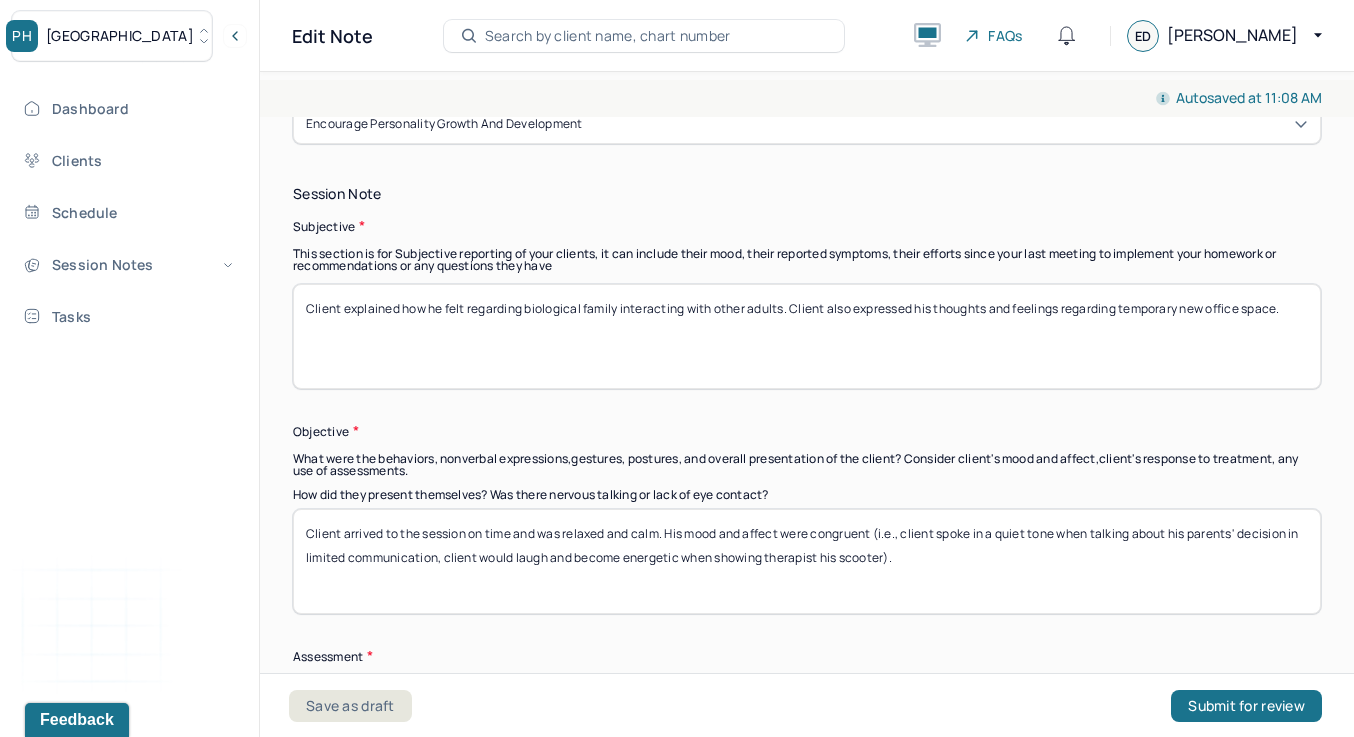 drag, startPoint x: 906, startPoint y: 549, endPoint x: 996, endPoint y: 525, distance: 93.14505 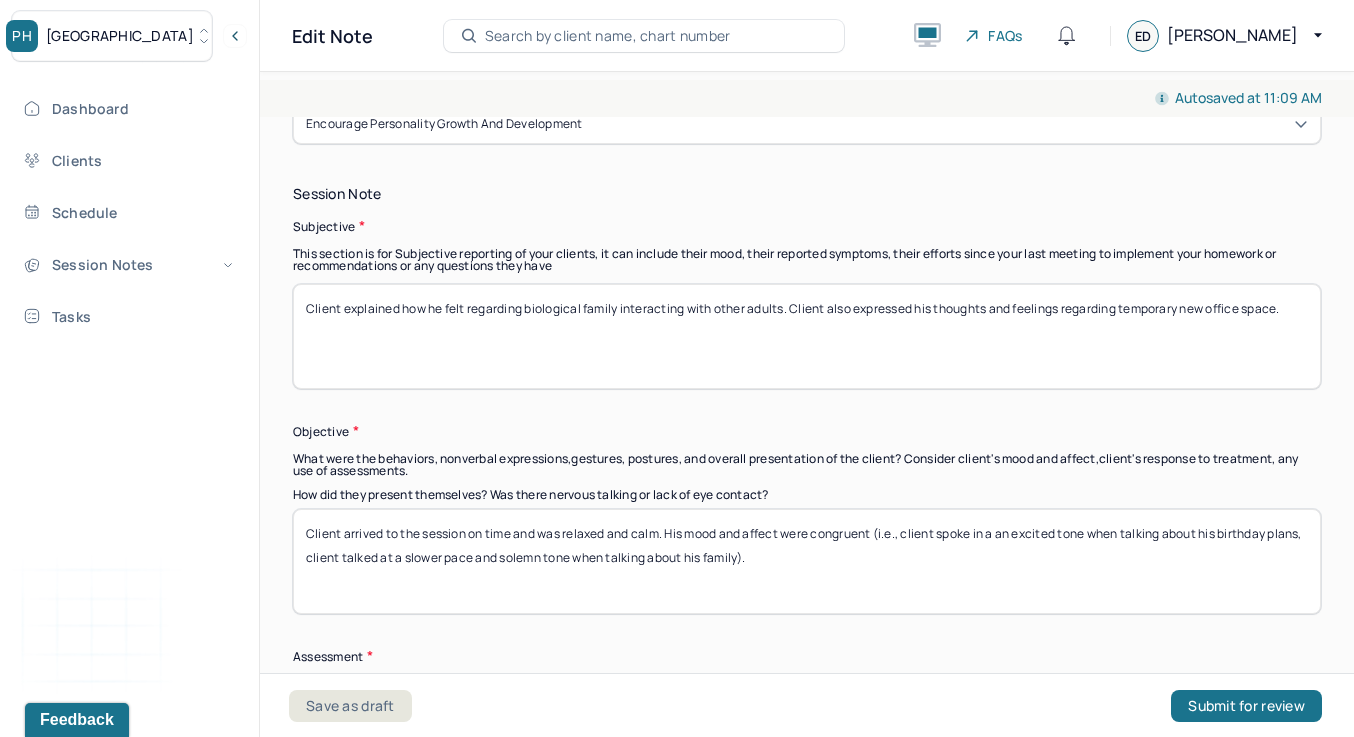scroll, scrollTop: 1637, scrollLeft: 0, axis: vertical 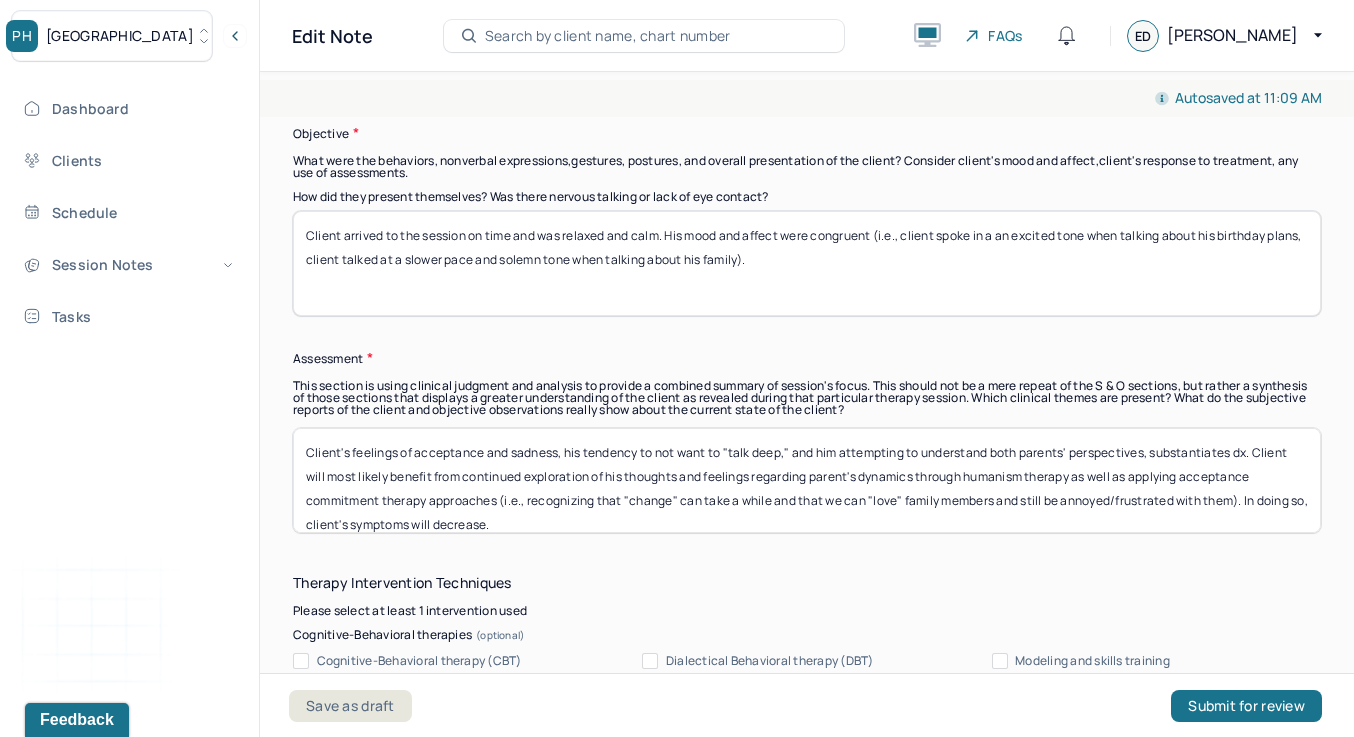 type on "Client arrived to the session on time and was relaxed and calm. His mood and affect were congruent (i.e., client spoke in a an excited tone when talking about his birthday plans, client talked at a slower pace and solemn tone when talking about his family)." 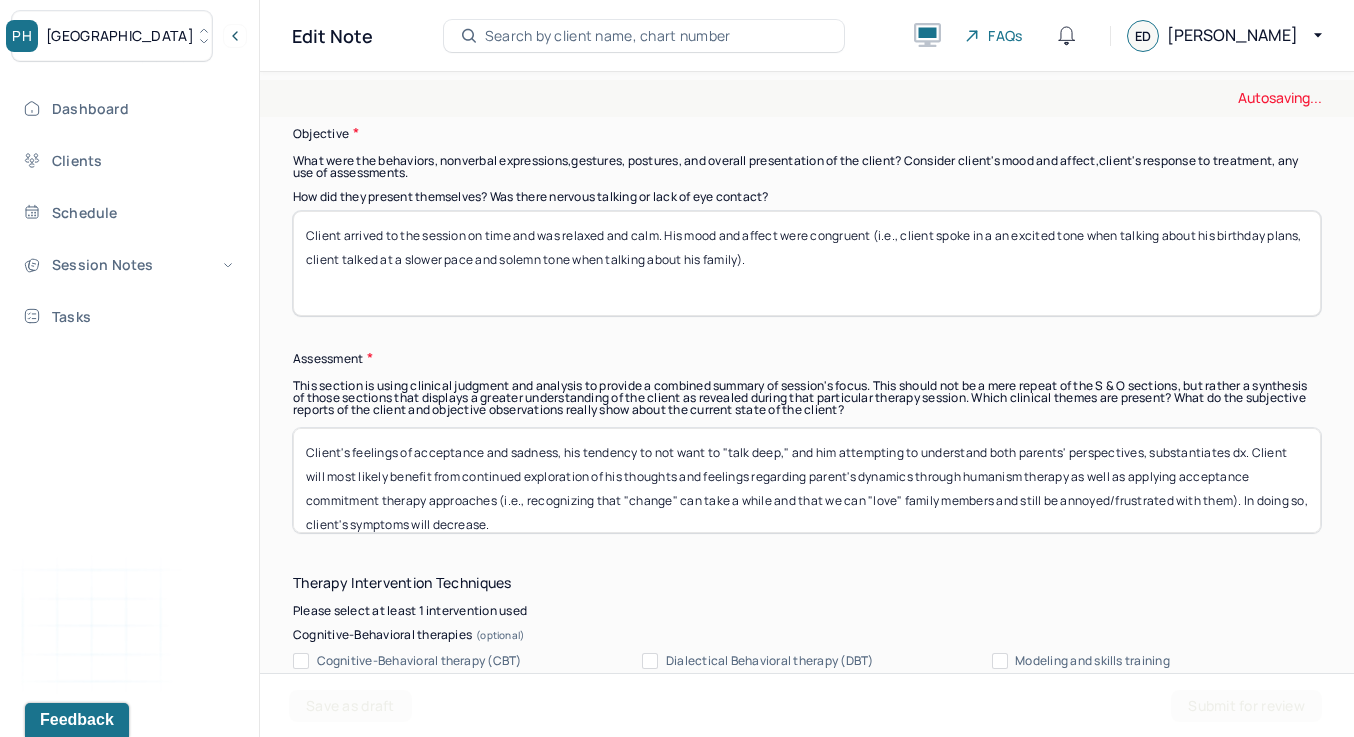 scroll, scrollTop: 8, scrollLeft: 0, axis: vertical 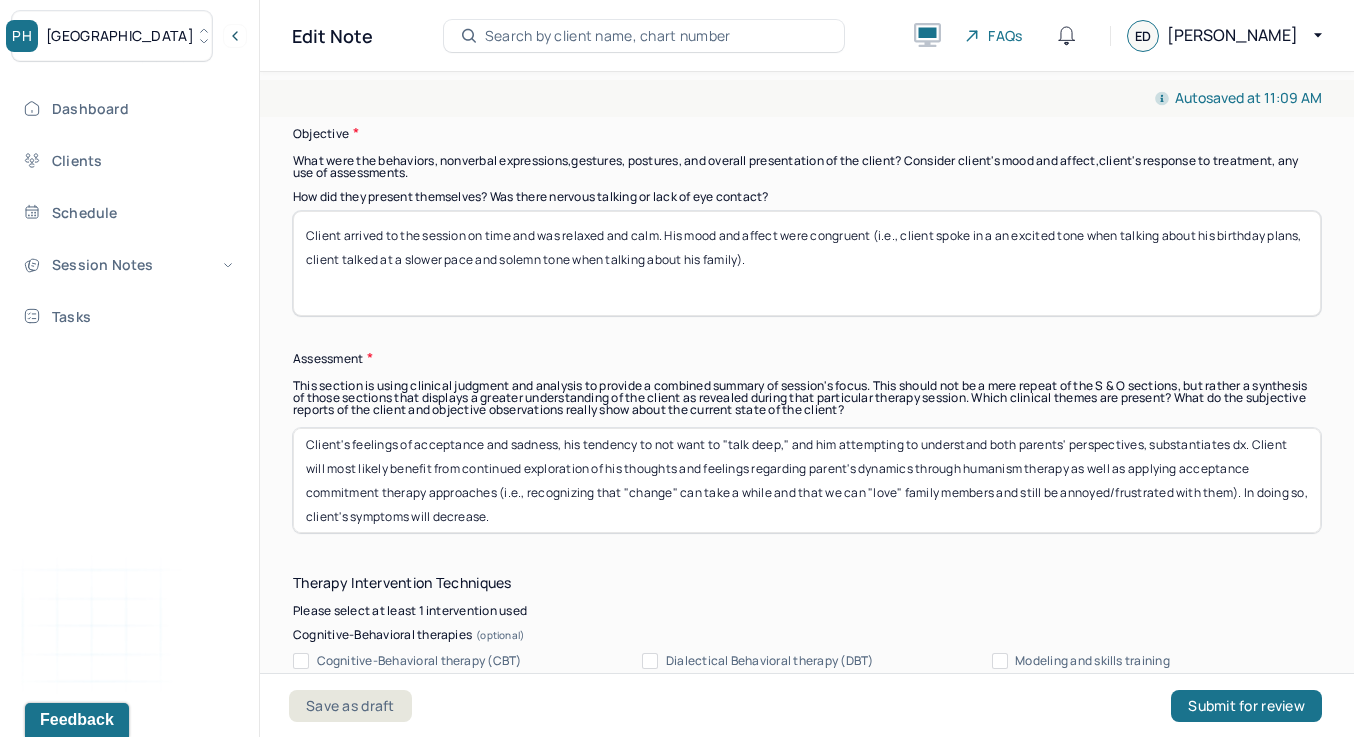 drag, startPoint x: 545, startPoint y: 522, endPoint x: 413, endPoint y: 441, distance: 154.87091 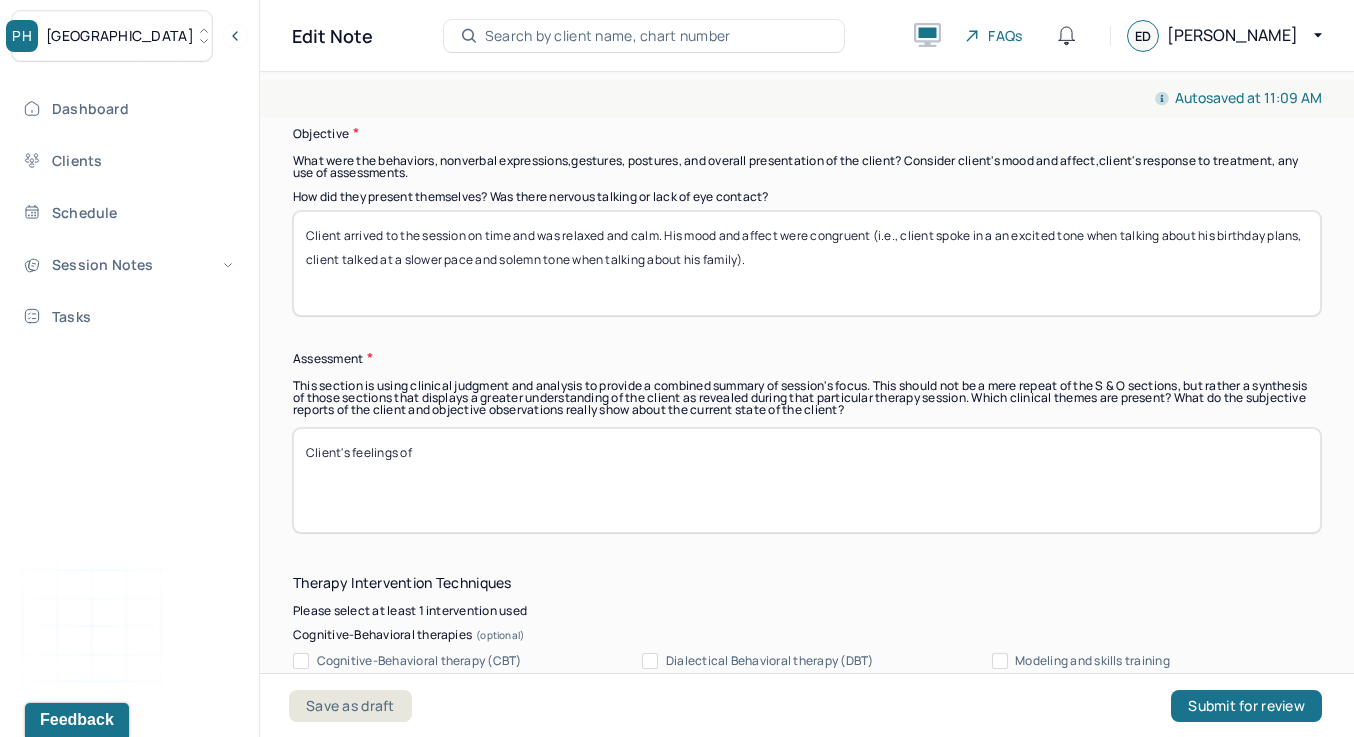 scroll, scrollTop: 0, scrollLeft: 0, axis: both 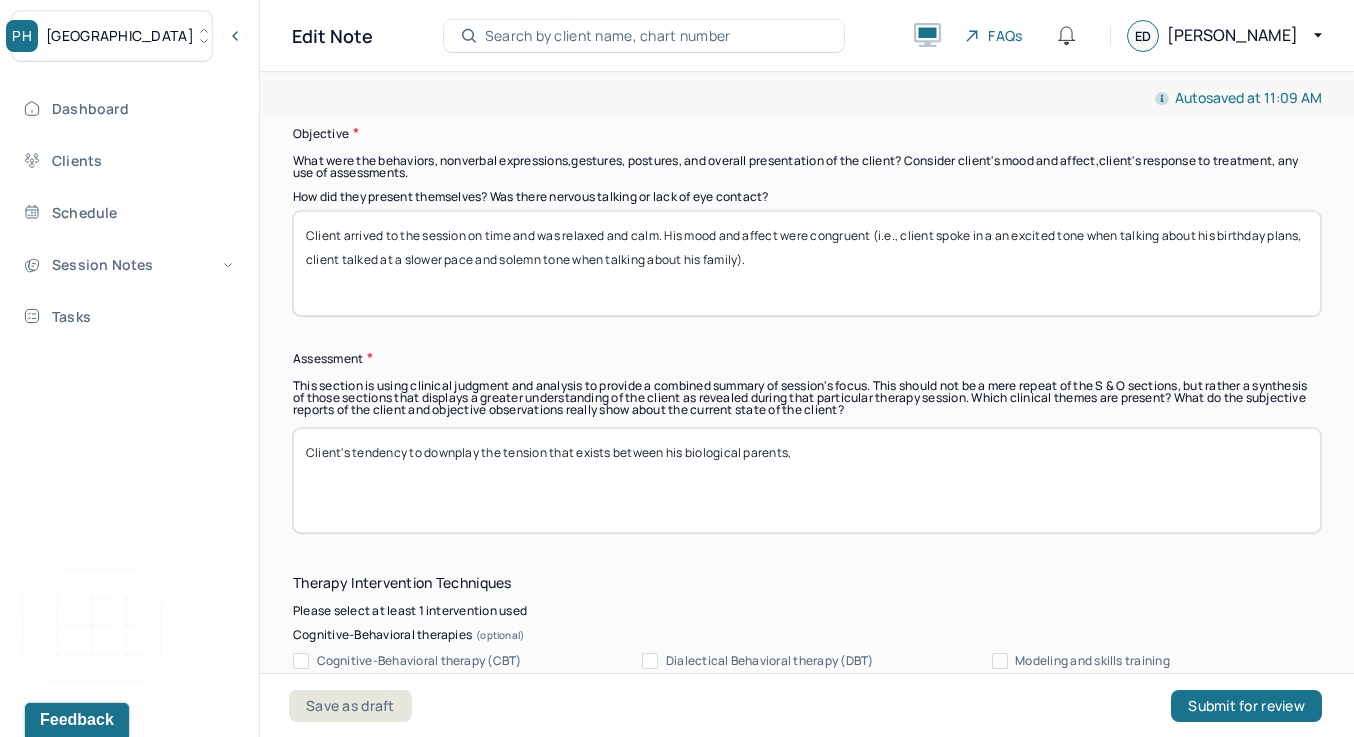 click on "Client's tendency to downplay the tension that exists between his biological parents," at bounding box center (807, 480) 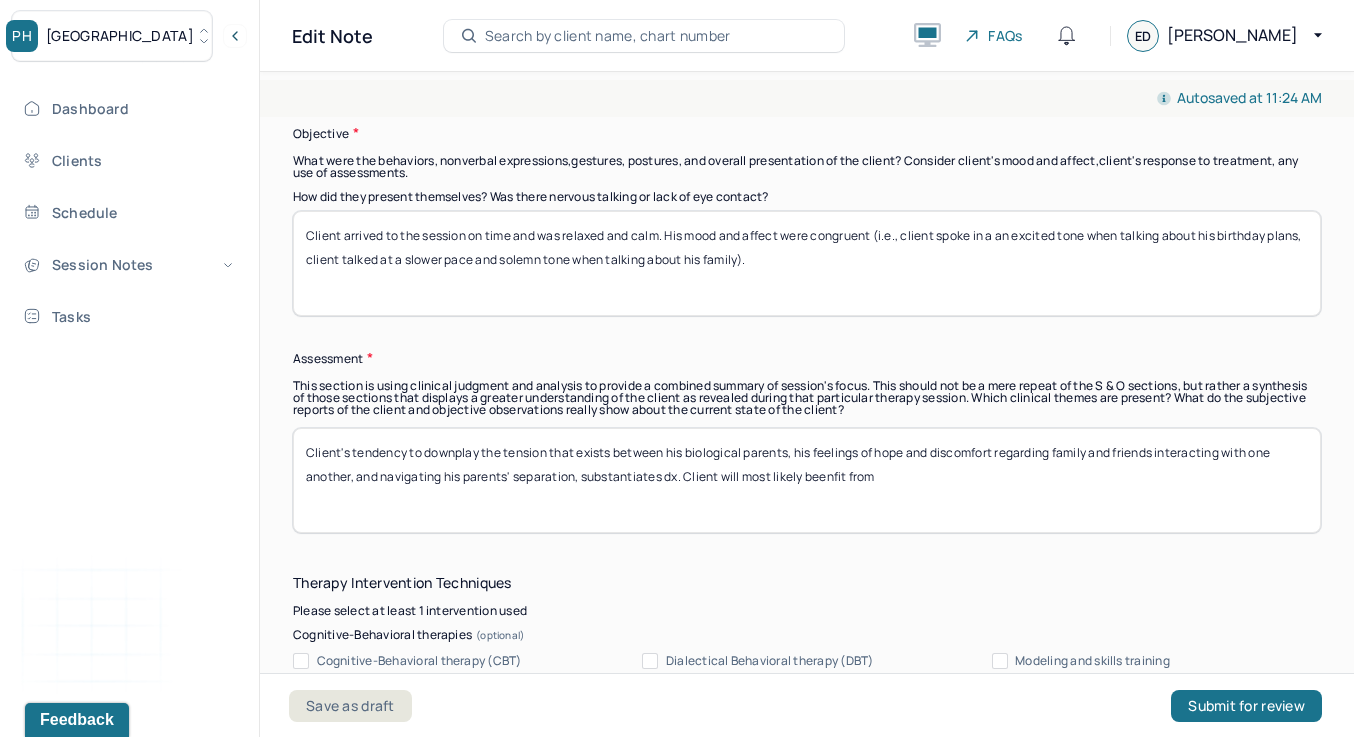 click on "Client's tendency to downplay the tension that exists between his biological parents, his feelings of hope and discomfort regarding family and friends interacting with one another, and" at bounding box center (807, 480) 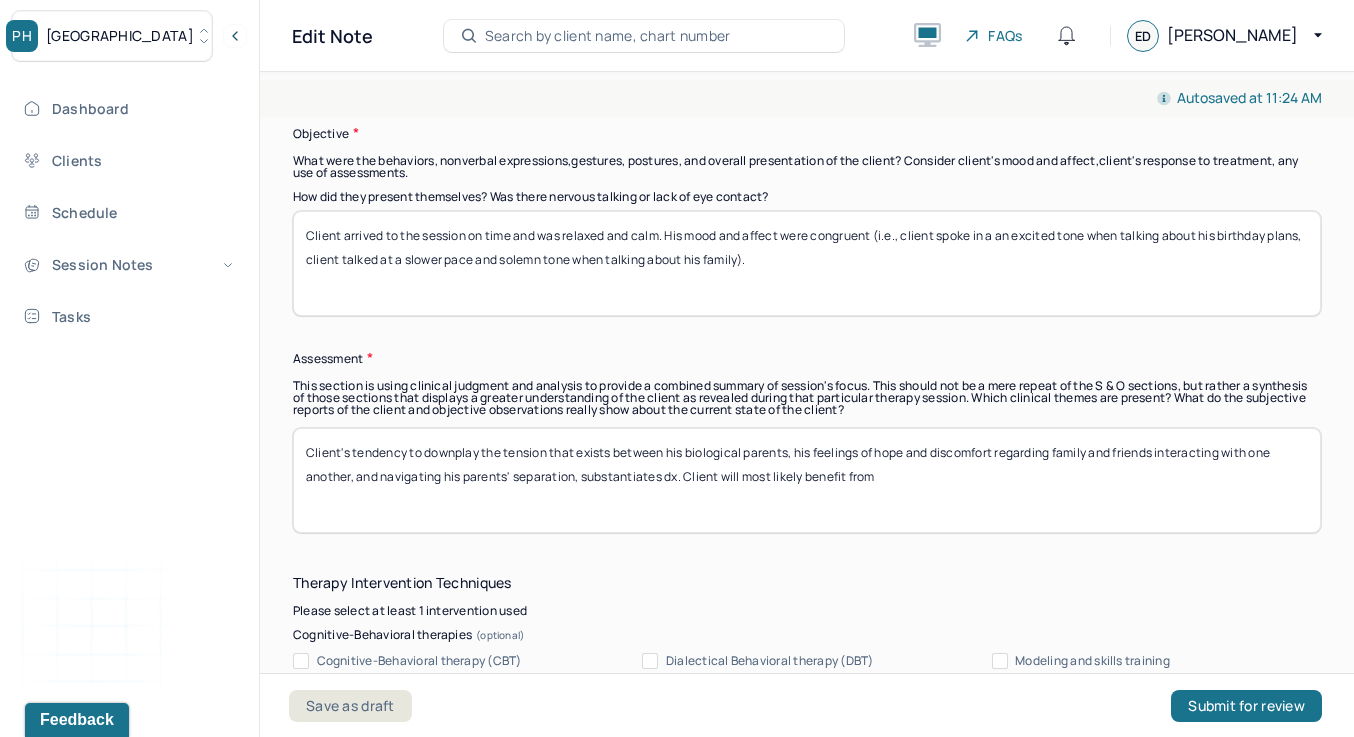 click on "Client's tendency to downplay the tension that exists between his biological parents, his feelings of hope and discomfort regarding family and friends interacting with one another, and" at bounding box center (807, 480) 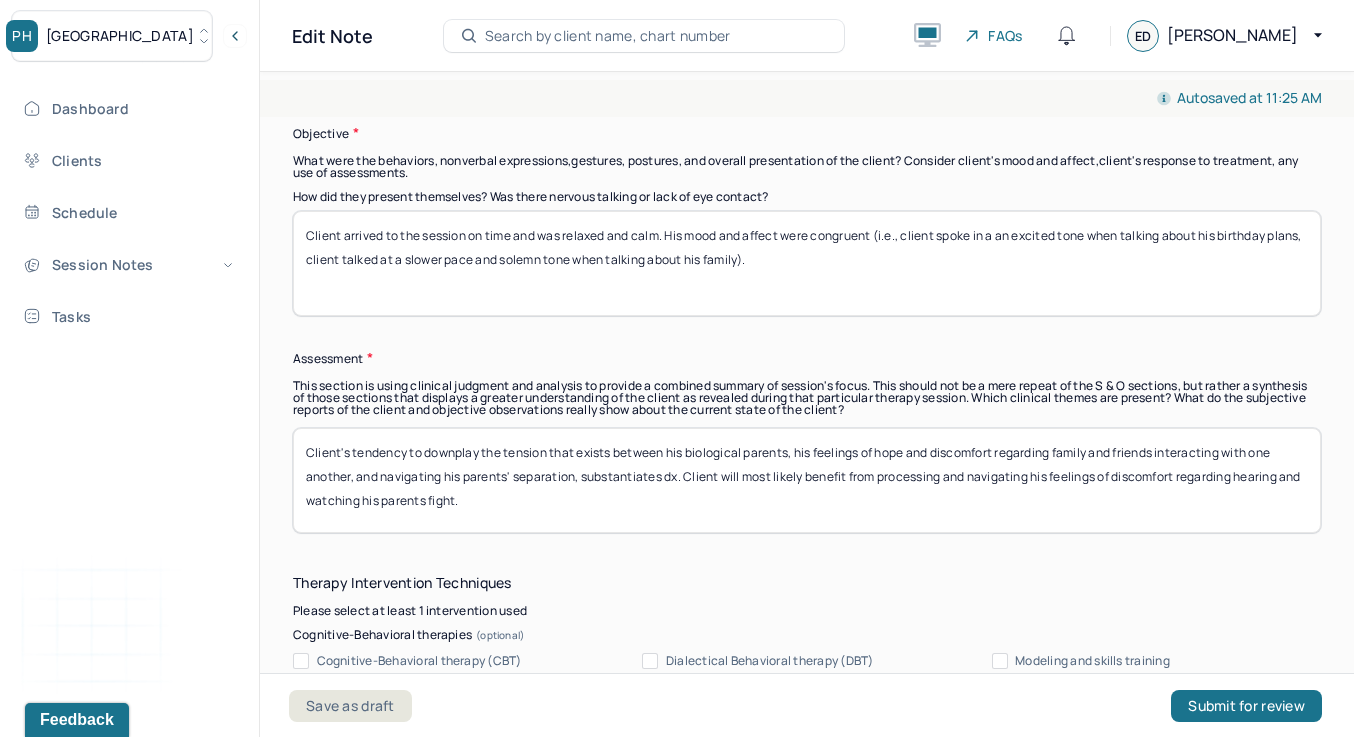 click on "Client's tendency to downplay the tension that exists between his biological parents, his feelings of hope and discomfort regarding family and friends interacting with one another, and navigating his parents' separation, substantiates dx. Client will most likely benefit from processing and navigating his feelings of discomfort regarding hearing and watching his parents fight." at bounding box center (807, 480) 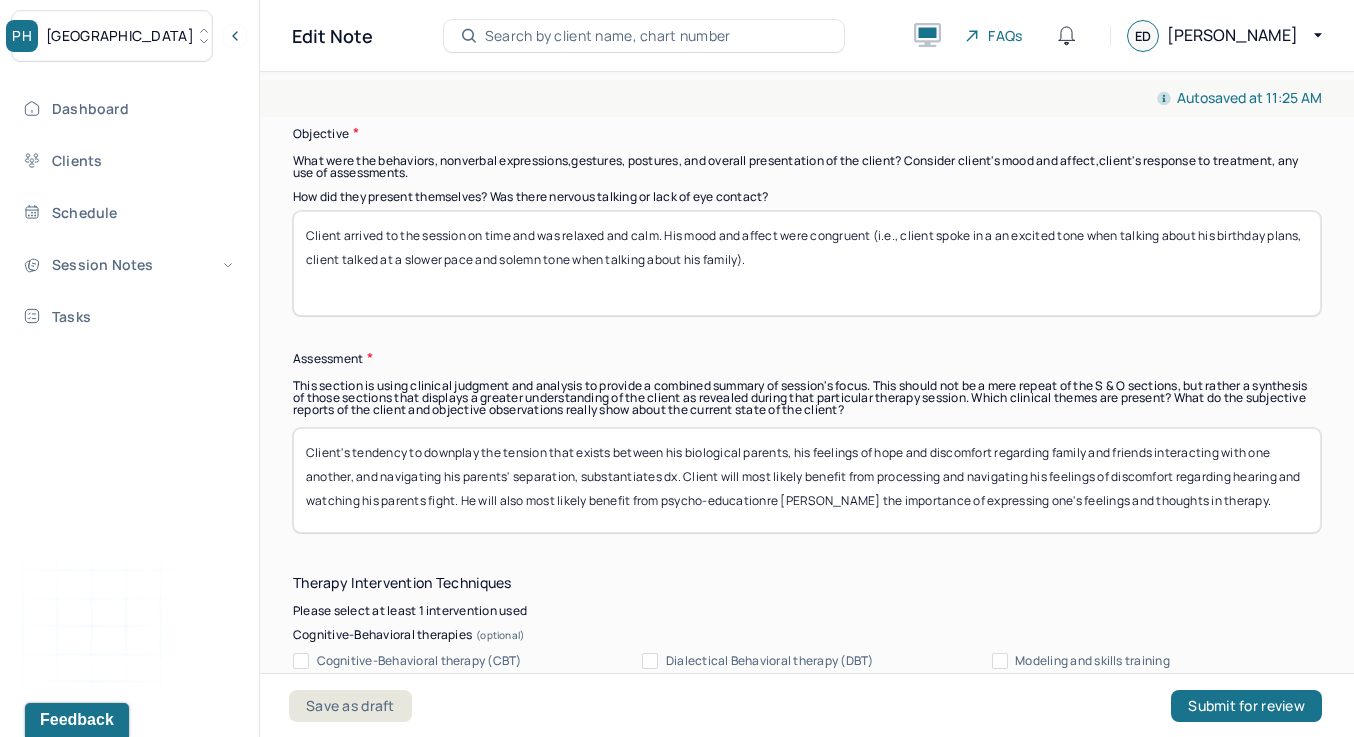 click on "Client's tendency to downplay the tension that exists between his biological parents, his feelings of hope and discomfort regarding family and friends interacting with one another, and navigating his parents' separation, substantiates dx. Client will most likely benefit from processing and navigating his feelings of discomfort regarding hearing and watching his parents fight. He will also most likely beenfit from" at bounding box center [807, 480] 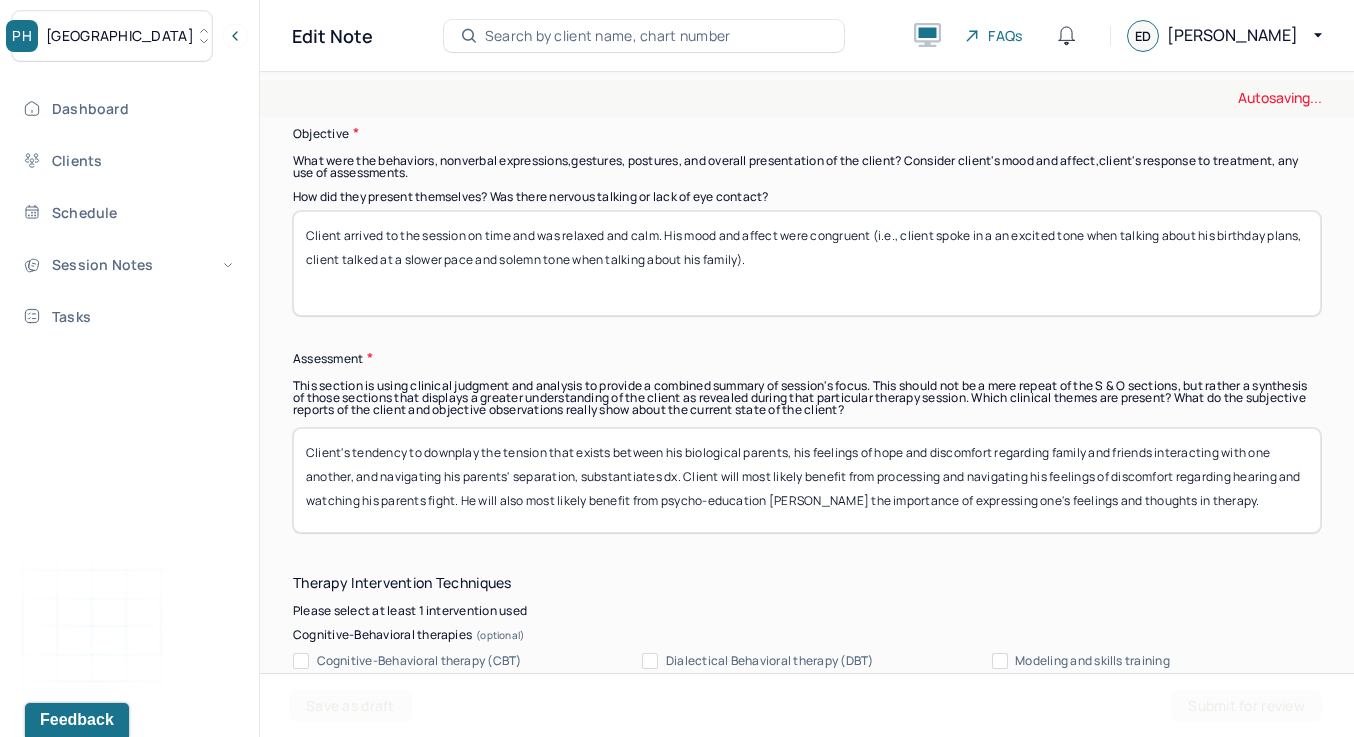 click on "Client's tendency to downplay the tension that exists between his biological parents, his feelings of hope and discomfort regarding family and friends interacting with one another, and navigating his parents' separation, substantiates dx. Client will most likely benefit from processing and navigating his feelings of discomfort regarding hearing and watching his parents fight. He will also most likely beenfit from" at bounding box center (807, 480) 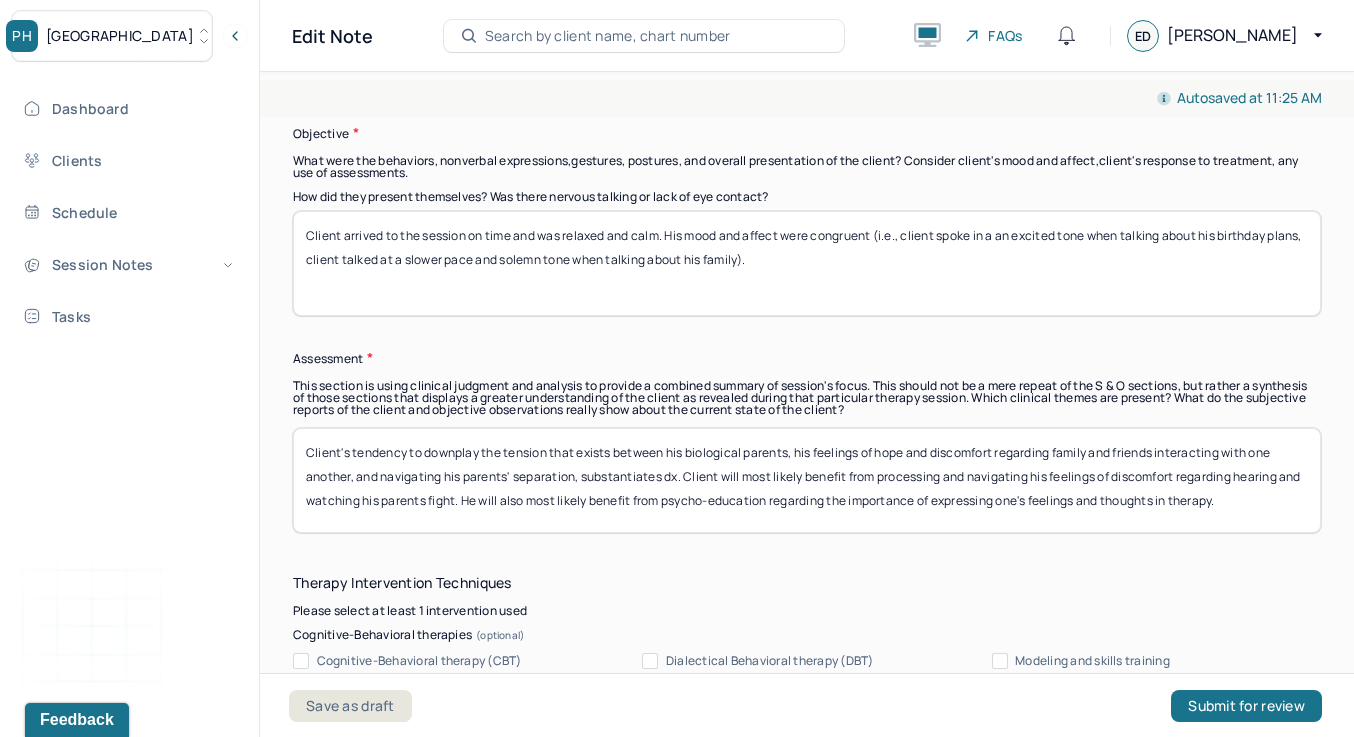 click on "Client's tendency to downplay the tension that exists between his biological parents, his feelings of hope and discomfort regarding family and friends interacting with one another, and navigating his parents' separation, substantiates dx. Client will most likely benefit from processing and navigating his feelings of discomfort regarding hearing and watching his parents fight. He will also most likely benefit from psycho-educationre garding the importance of expressing one's feelings and thoughts in therapy." at bounding box center (807, 480) 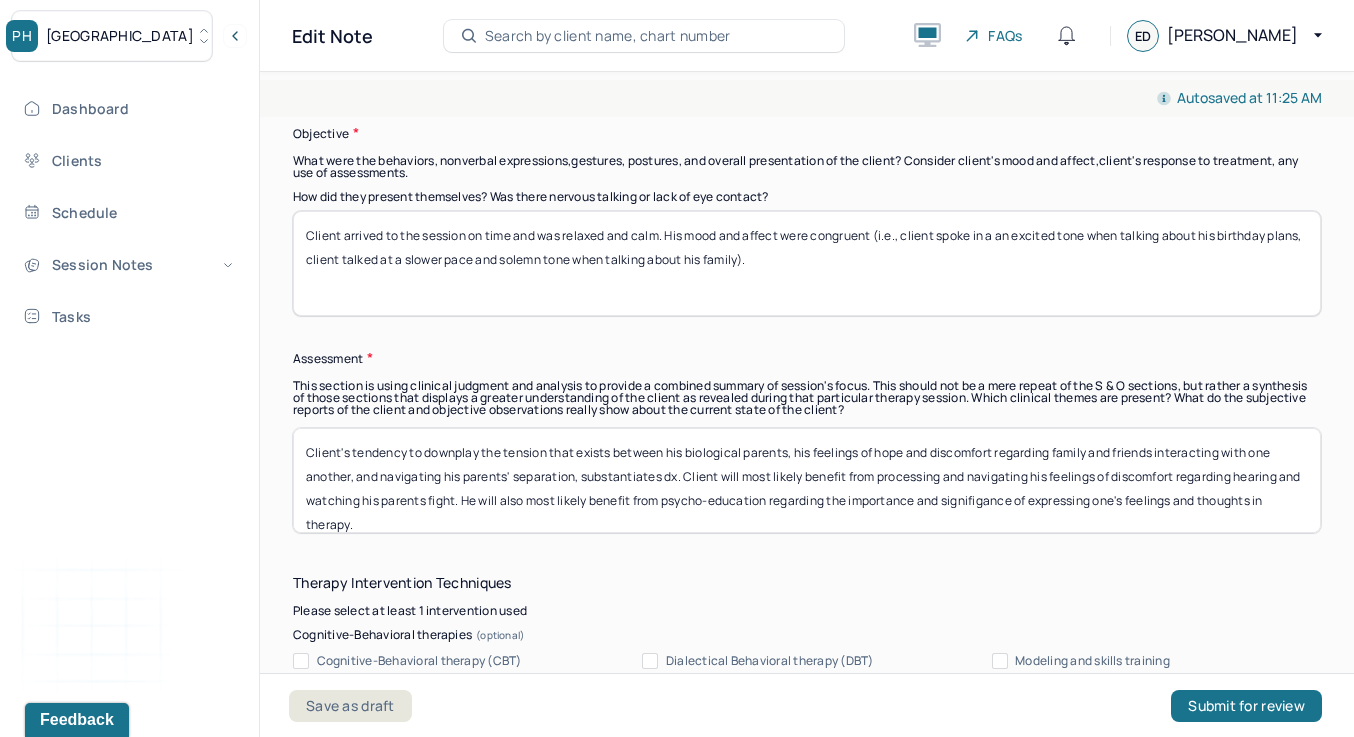 click on "Client's tendency to downplay the tension that exists between his biological parents, his feelings of hope and discomfort regarding family and friends interacting with one another, and navigating his parents' separation, substantiates dx. Client will most likely benefit from processing and navigating his feelings of discomfort regarding hearing and watching his parents fight. He will also most likely benefit from psycho-educationre garding the importance of expressing one's feelings and thoughts in therapy." at bounding box center (807, 480) 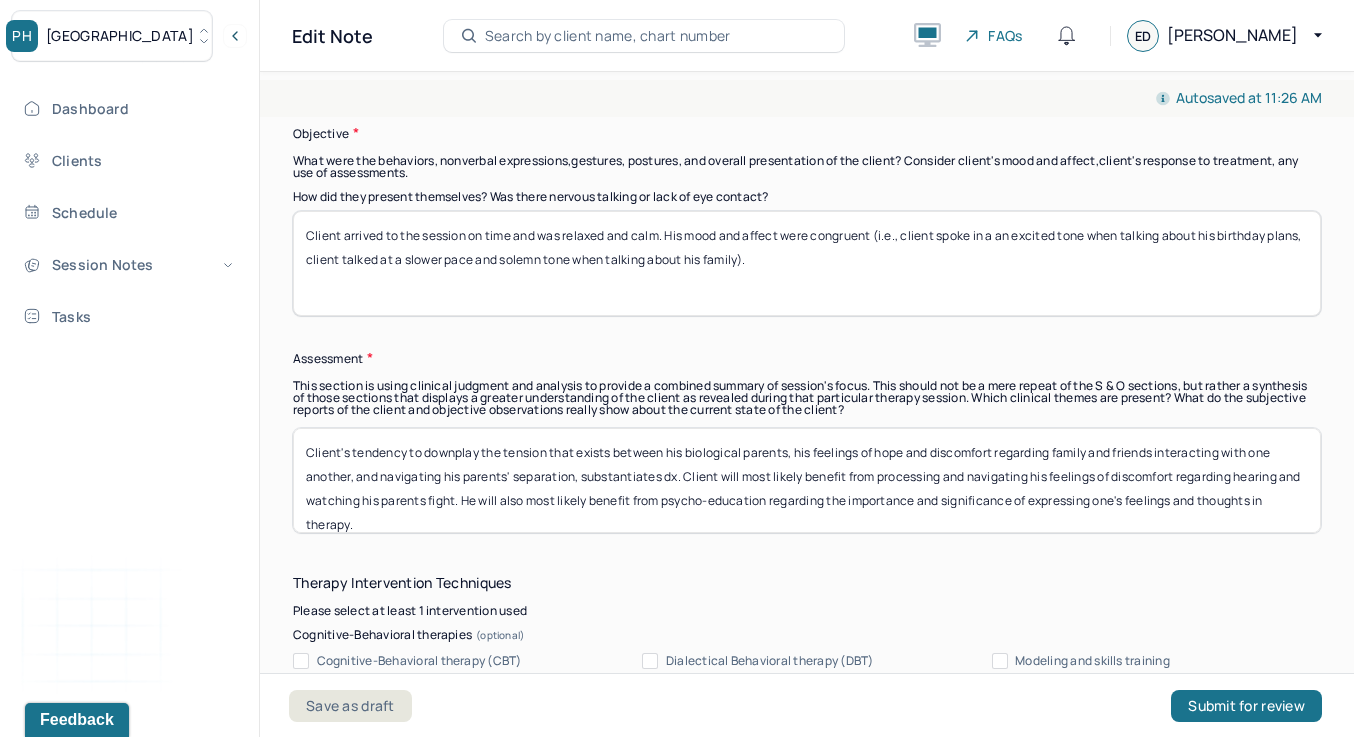click on "Client's tendency to downplay the tension that exists between his biological parents, his feelings of hope and discomfort regarding family and friends interacting with one another, and navigating his parents' separation, substantiates dx. Client will most likely benefit from processing and navigating his feelings of discomfort regarding hearing and watching his parents fight. He will also most likely benefit from psycho-education regarding the importance and signifigance of expressing one's feelings and thoughts in therapy." at bounding box center (807, 480) 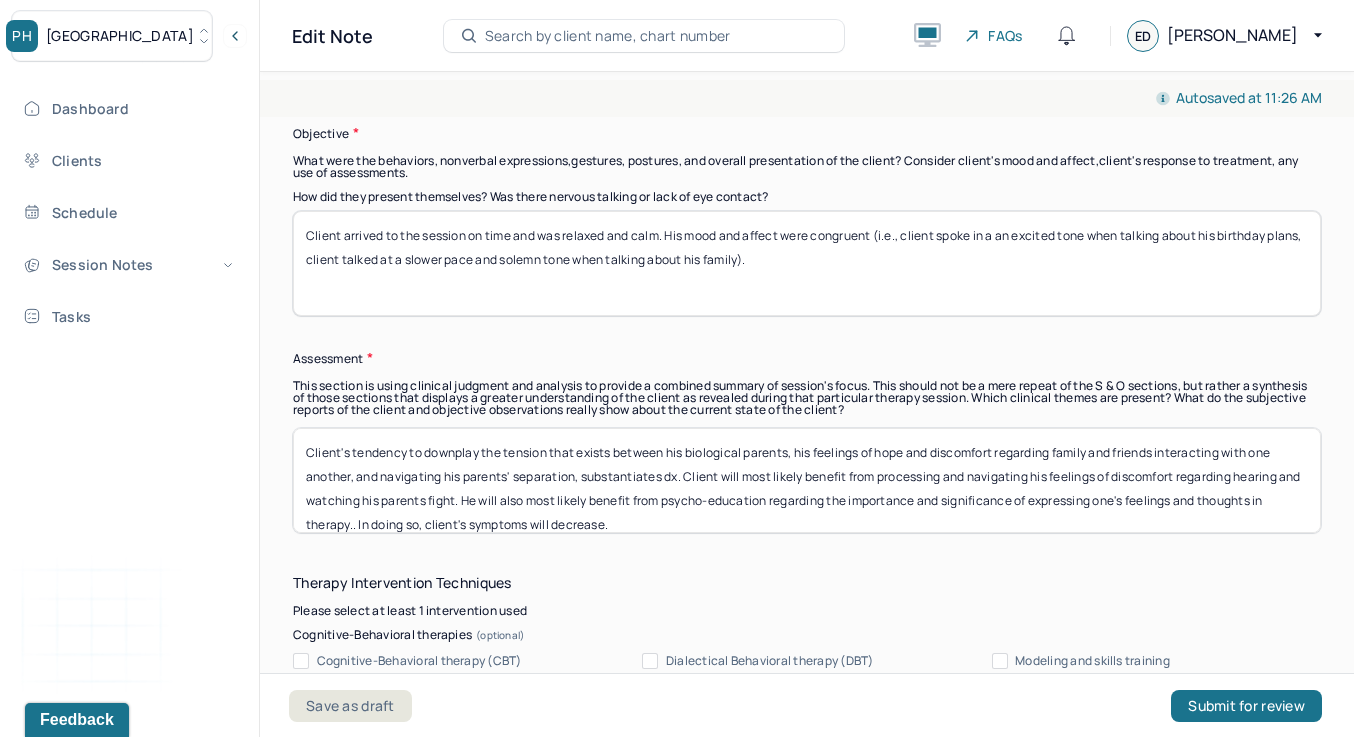 scroll, scrollTop: 16, scrollLeft: 0, axis: vertical 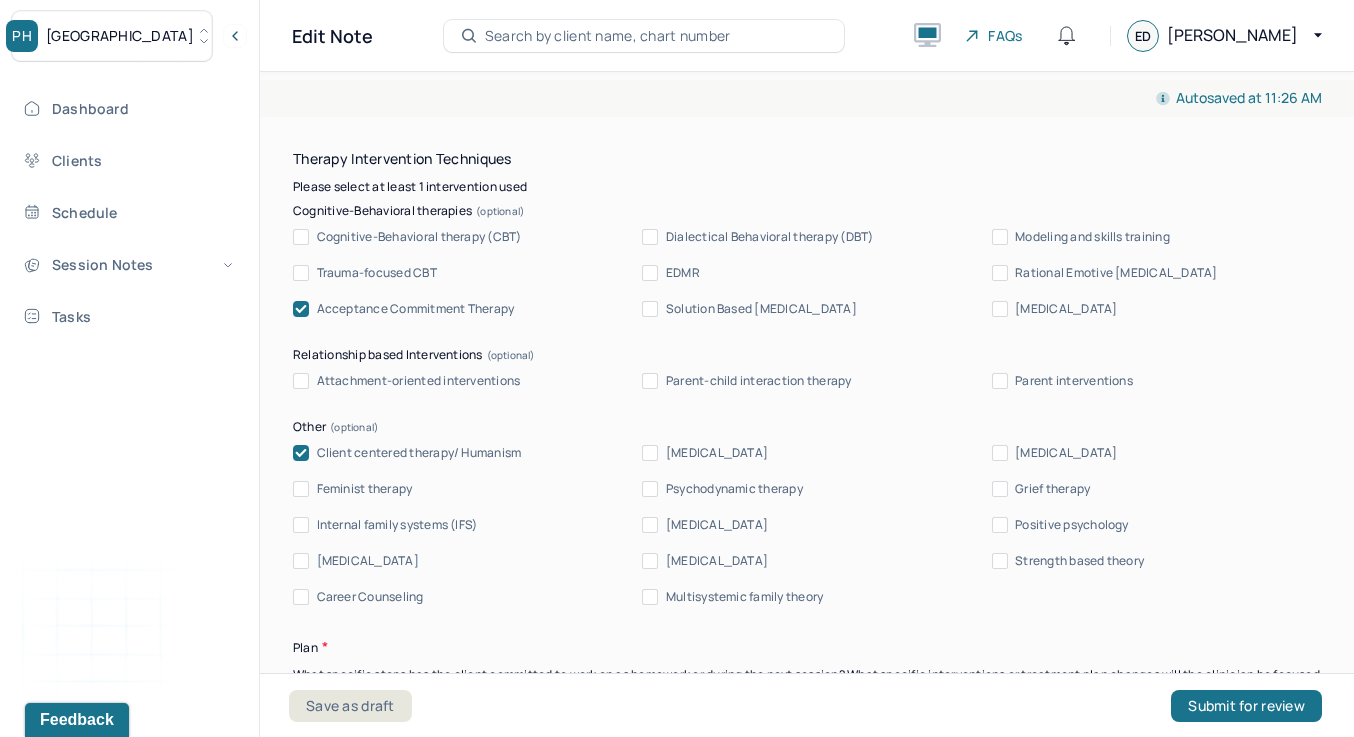 type on "Client's tendency to downplay the tension that exists between his biological parents, his feelings of hope and discomfort regarding family and friends interacting with one another, and navigating his parents' separation, substantiates dx. Client will most likely benefit from processing and navigating his feelings of discomfort regarding hearing and watching his parents fight. He will also most likely benefit from psycho-education regarding the importance and significance of expressing one's feelings and thoughts in therapy.. In doing so, client's symptoms will decrease." 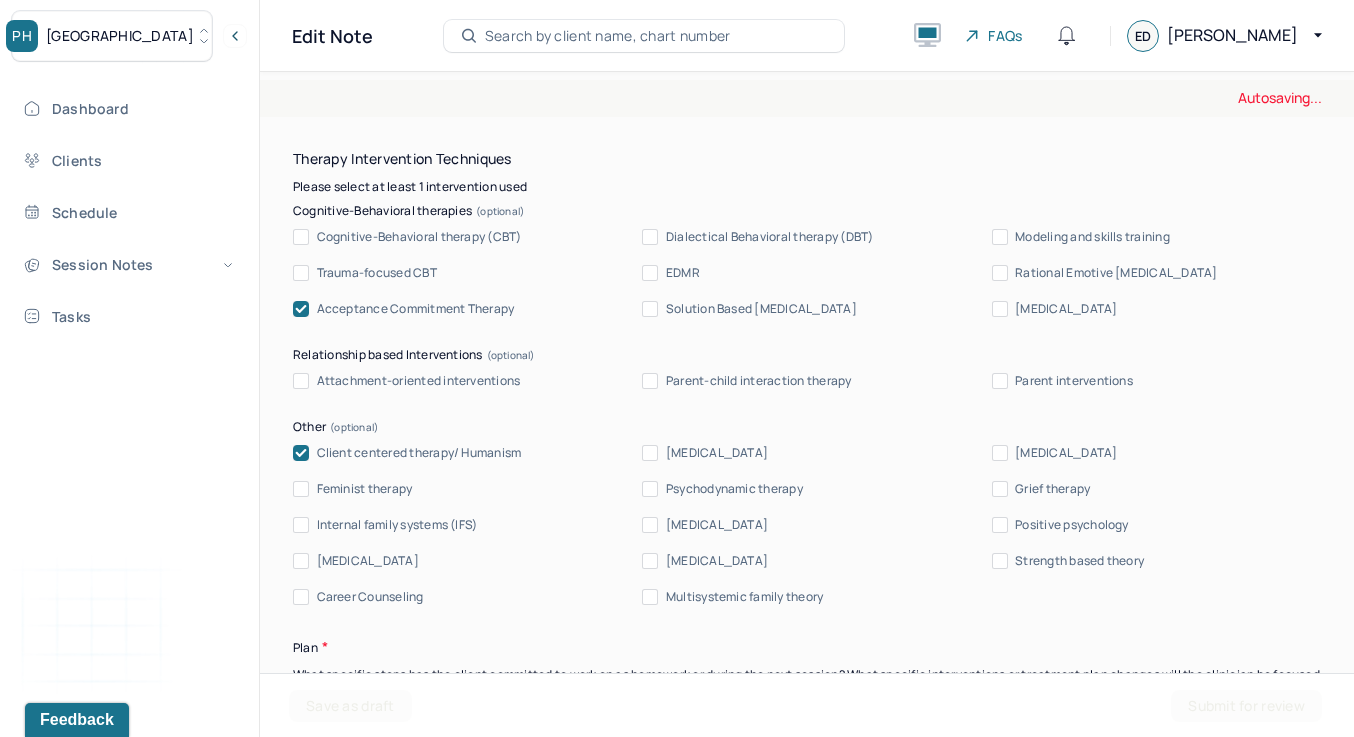 click on "Psychoeducation" at bounding box center (368, 561) 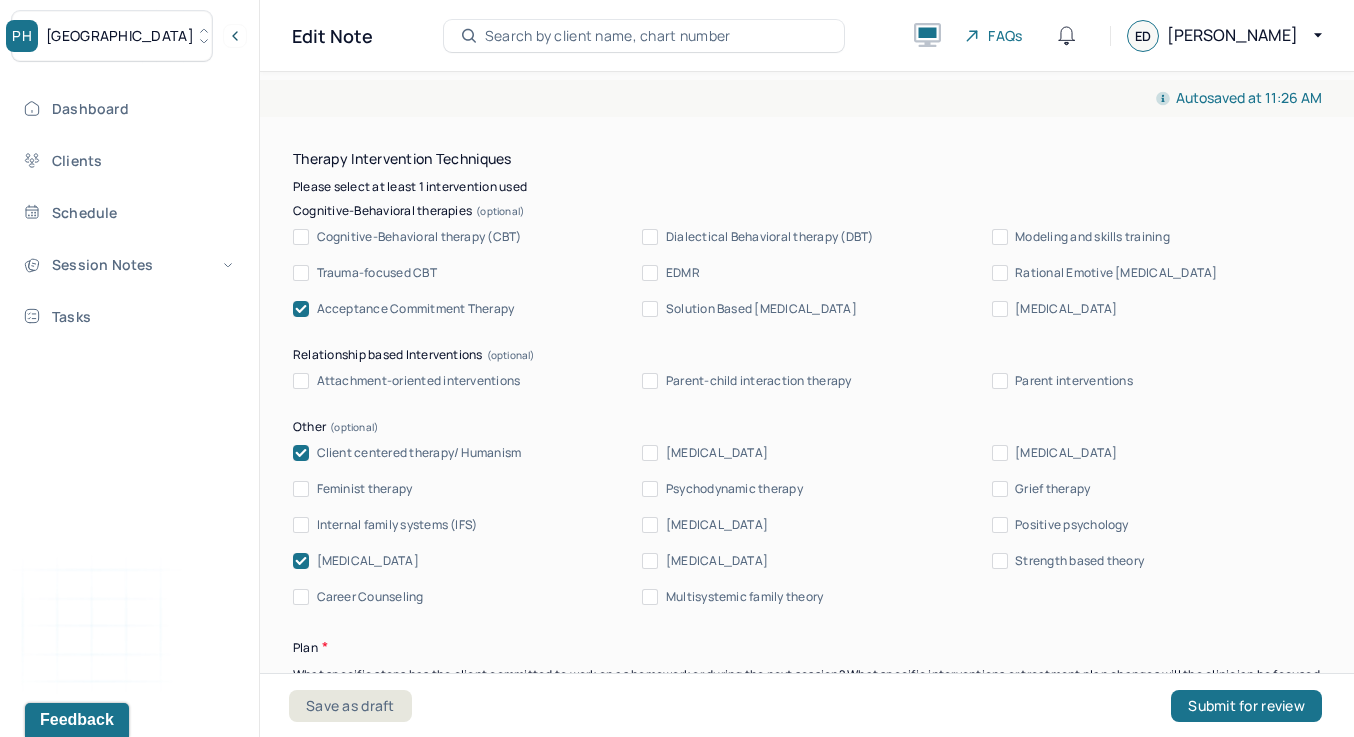 click on "Client centered therapy/ Humanism" at bounding box center [419, 453] 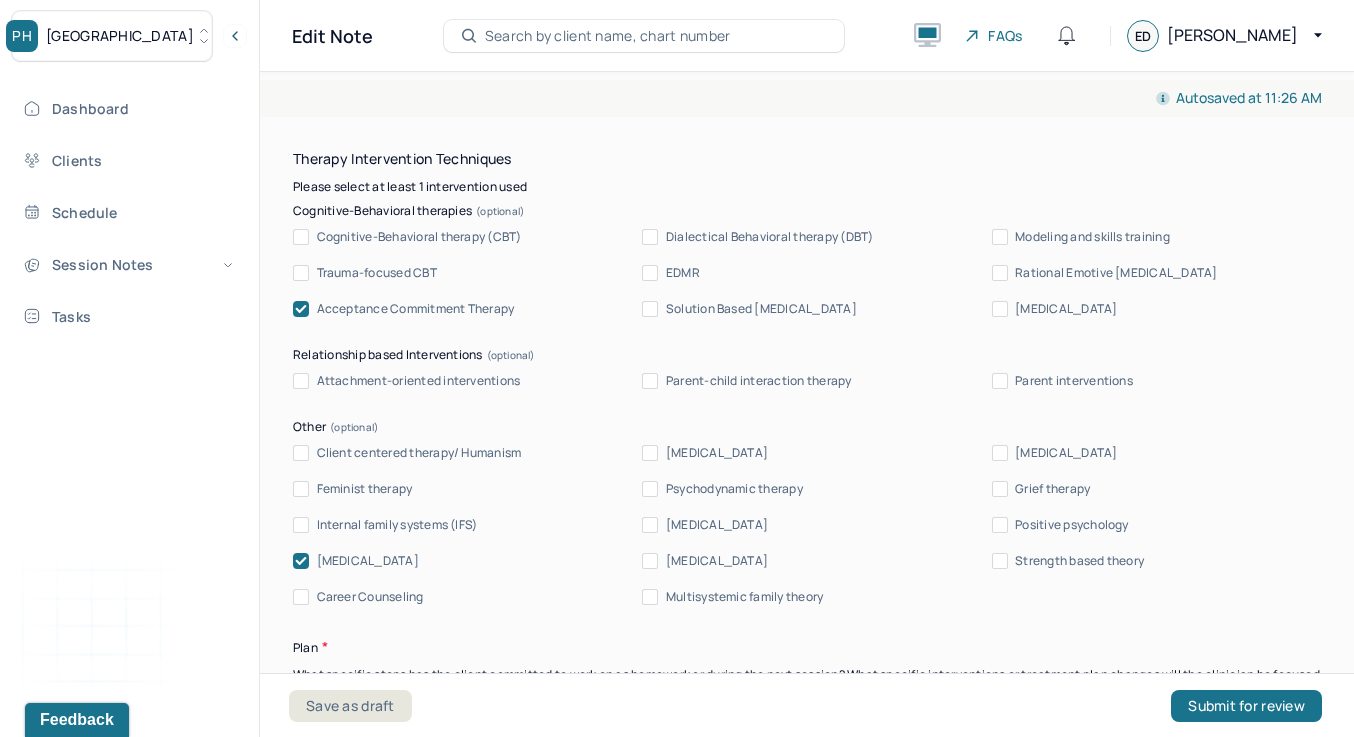 click on "Client centered therapy/ Humanism Gestalt therapy Existential therapy Feminist therapy Psychodynamic therapy Grief therapy Internal family systems (IFS) Narrative therapy Positive psychology Psychoeducation Sex therapy Strength based theory Career Counseling Multisystemic family theory" at bounding box center [807, 525] 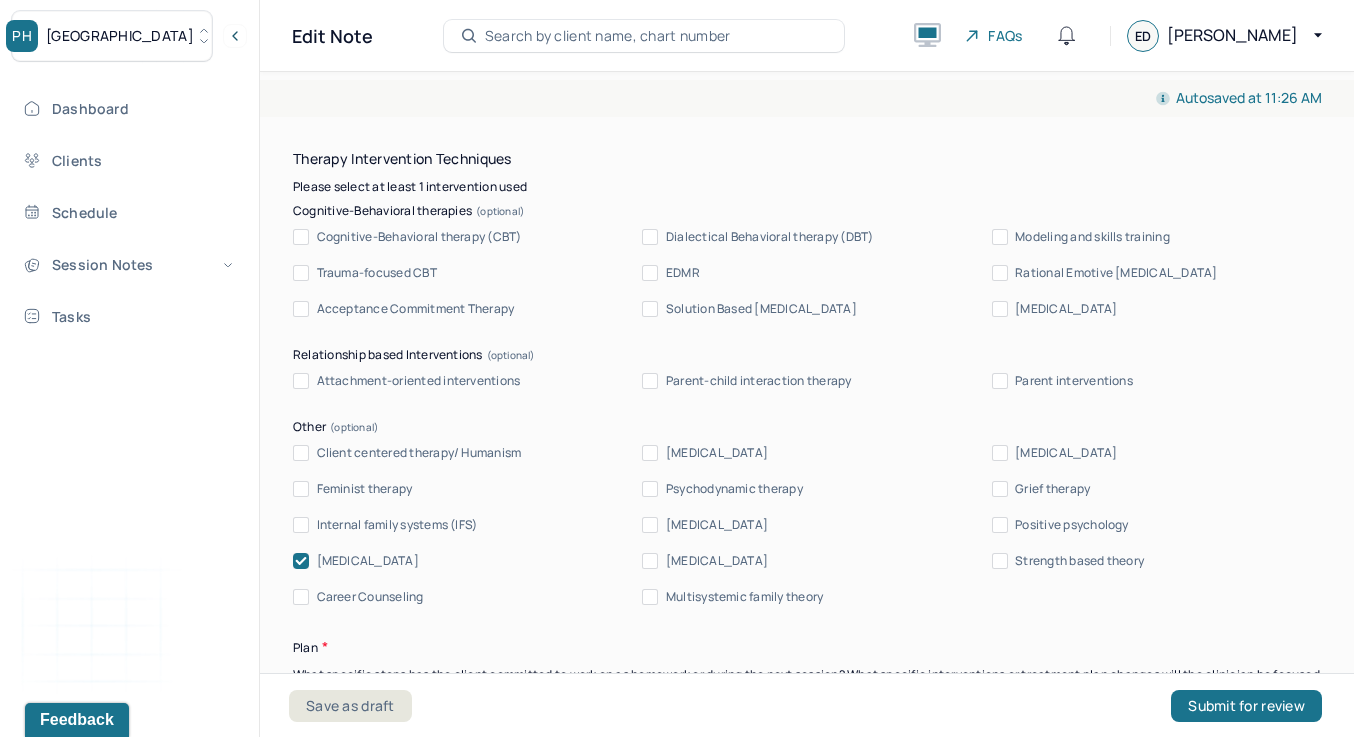 click on "Client centered therapy/ Humanism" at bounding box center [419, 453] 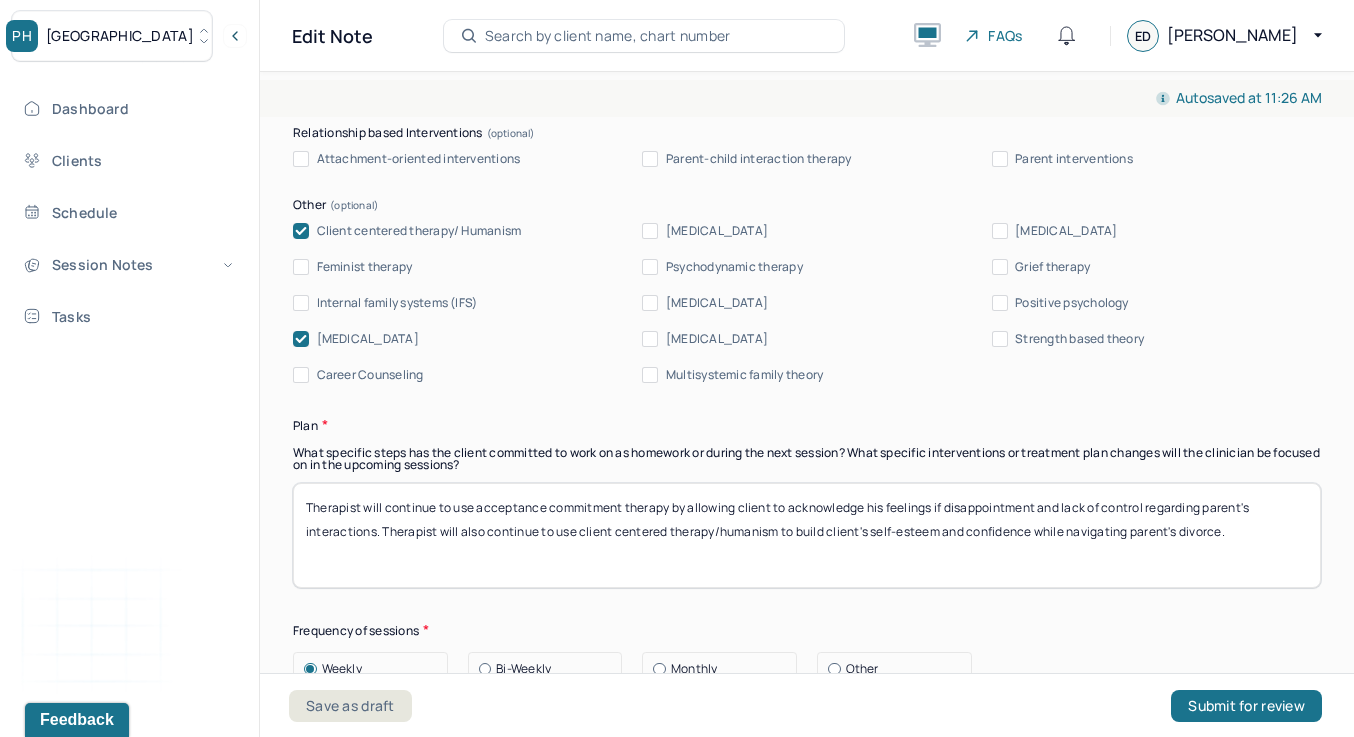 scroll, scrollTop: 2385, scrollLeft: 0, axis: vertical 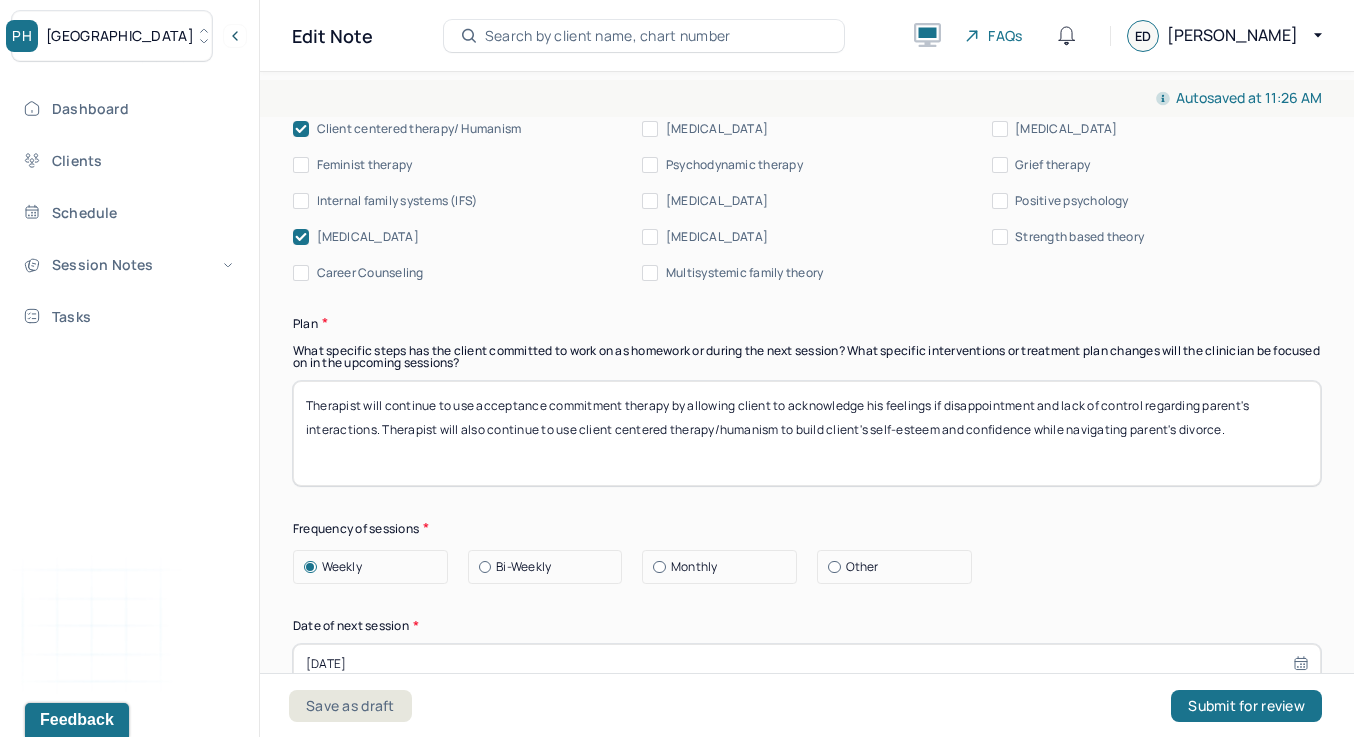 click on "Therapist will continue to use acceptance commitment therapy by allowing client to acknowledge his feelings if disappointment and lack of control regarding parent's interactions. Therapist will also continue to use client centered therapy/humanism to build client's self-esteem and confidence while navigating parent's divorce." at bounding box center (807, 433) 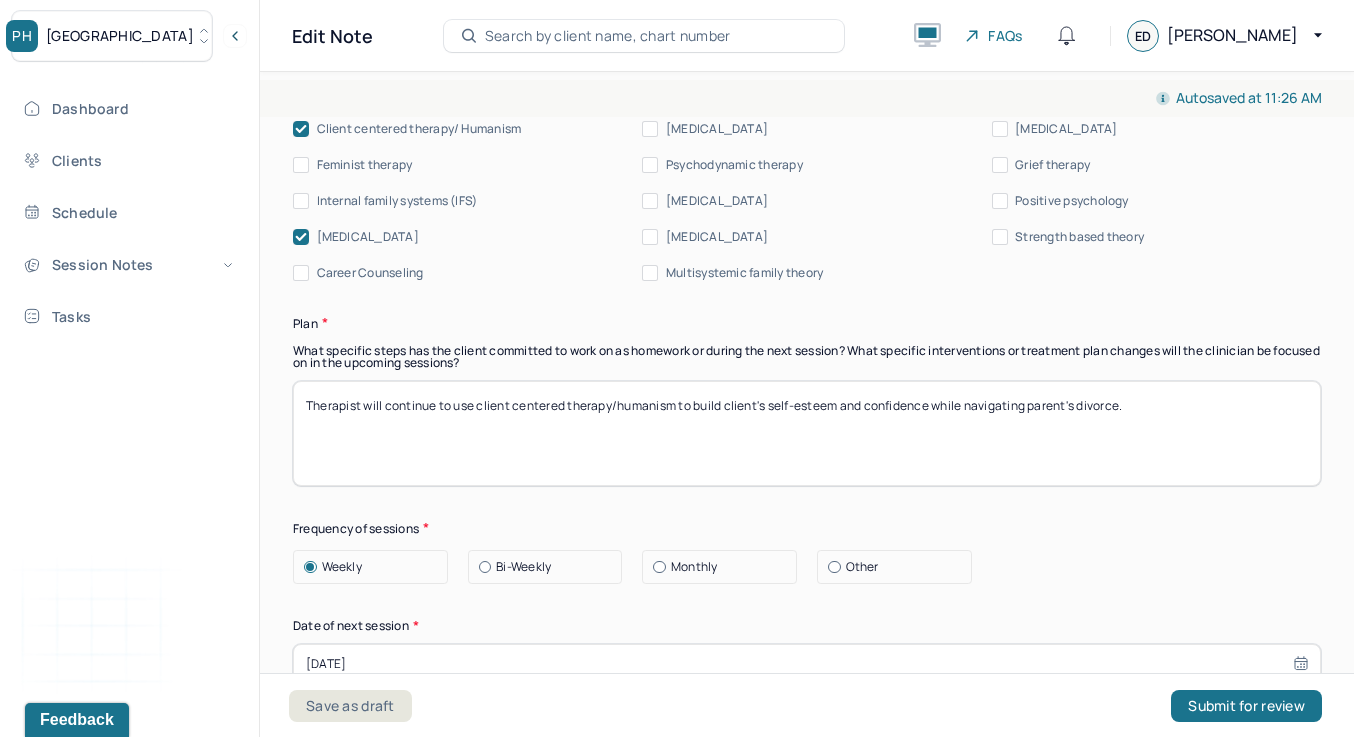 click on "Therapist will continue to use acceptance commitment therapy by allowing client to acknowledge his feelings if disappointment and lack of control regarding parent's interactions. Therapist will also continue to use client centered therapy/humanism to build client's self-esteem and confidence while navigating parent's divorce." at bounding box center [807, 433] 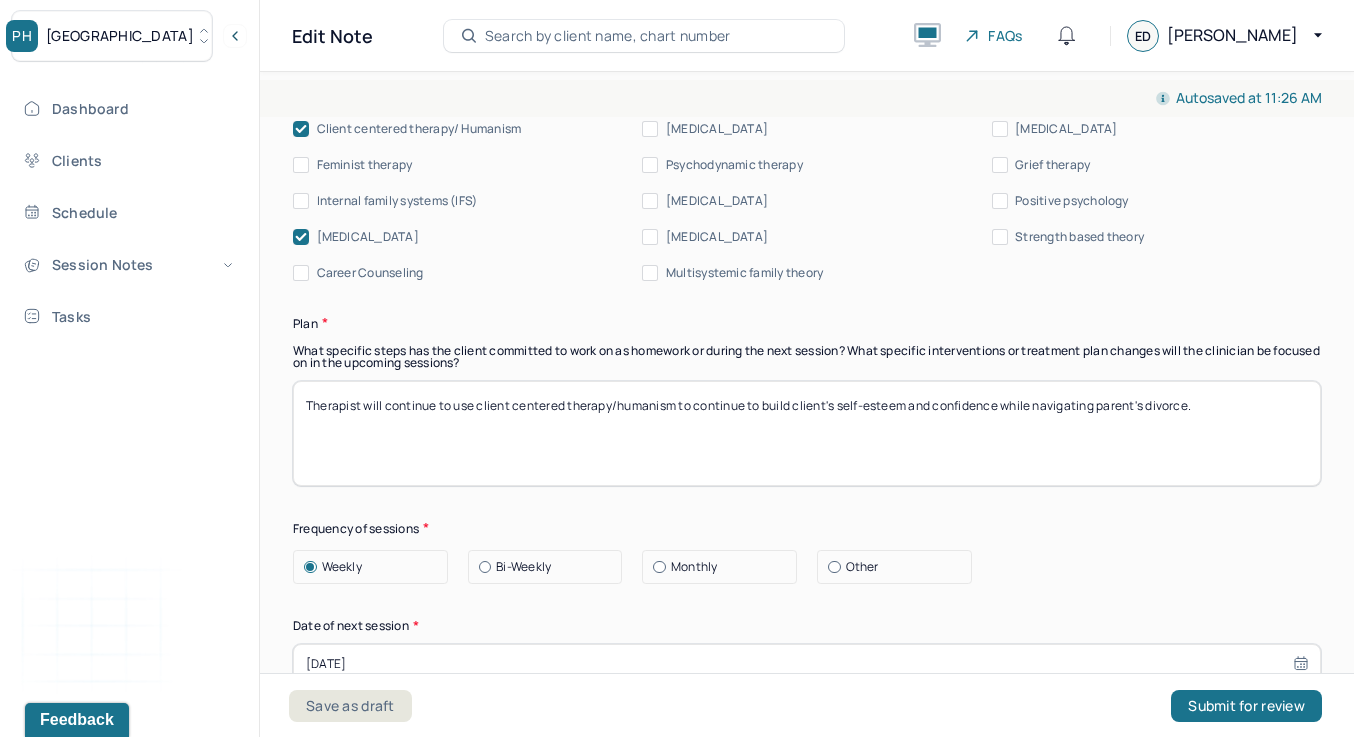 drag, startPoint x: 1101, startPoint y: 401, endPoint x: 760, endPoint y: 403, distance: 341.00586 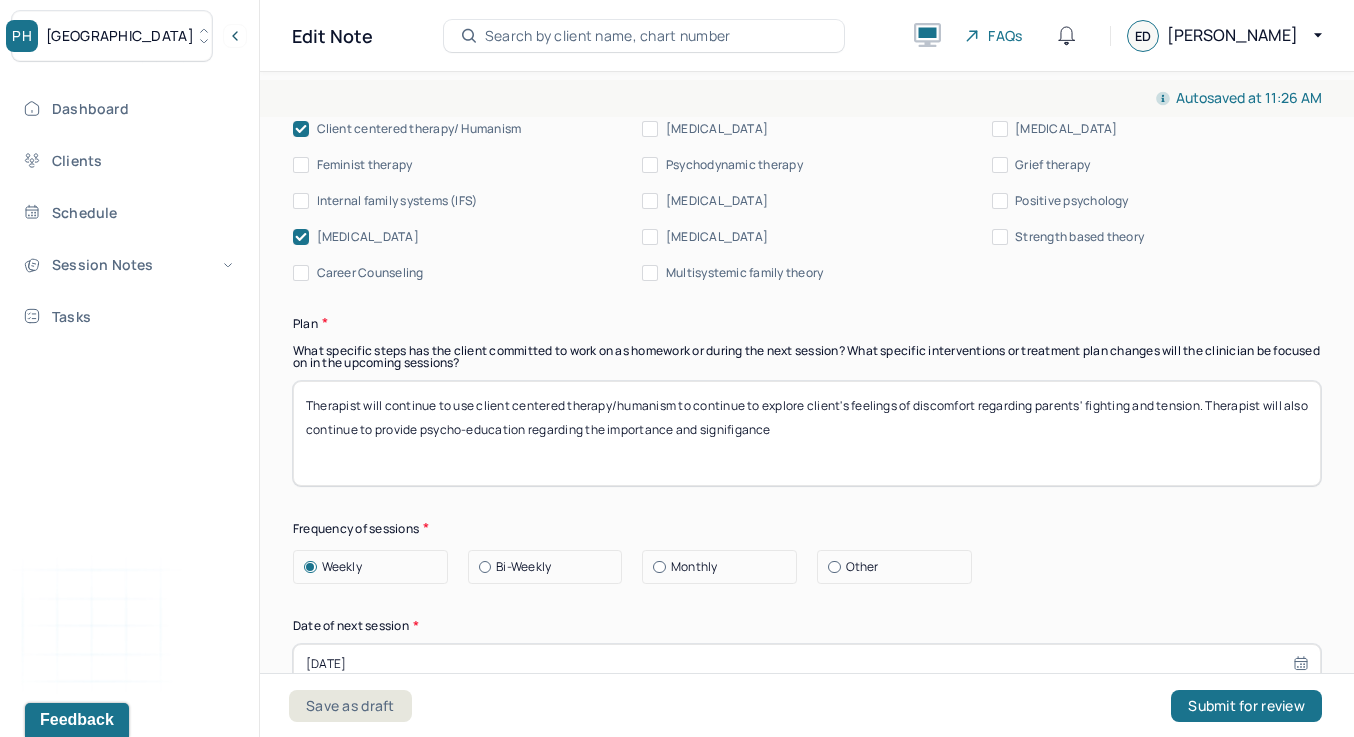 click on "Therapist will continue to use client centered therapy/humanism to continue to build client's self-esteem and confidence while navigating parent's divorce." at bounding box center [807, 433] 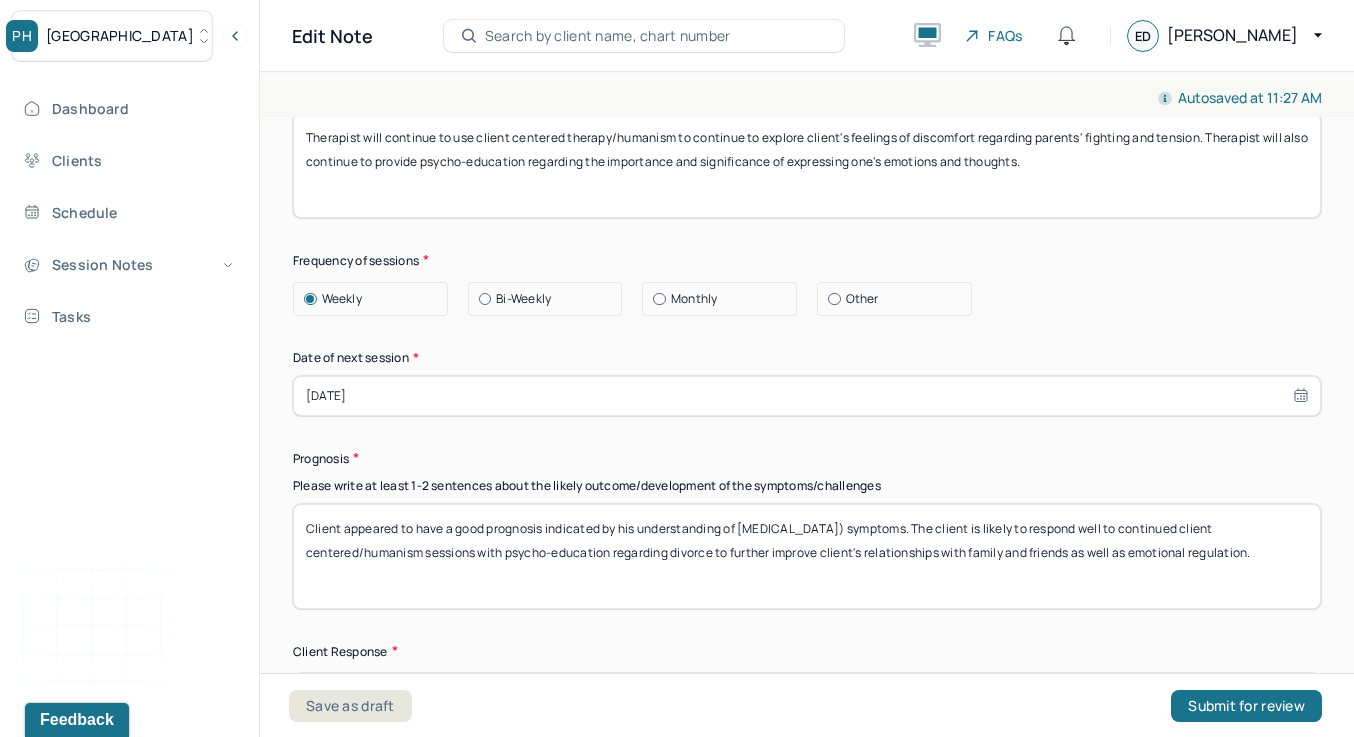 scroll, scrollTop: 2742, scrollLeft: 0, axis: vertical 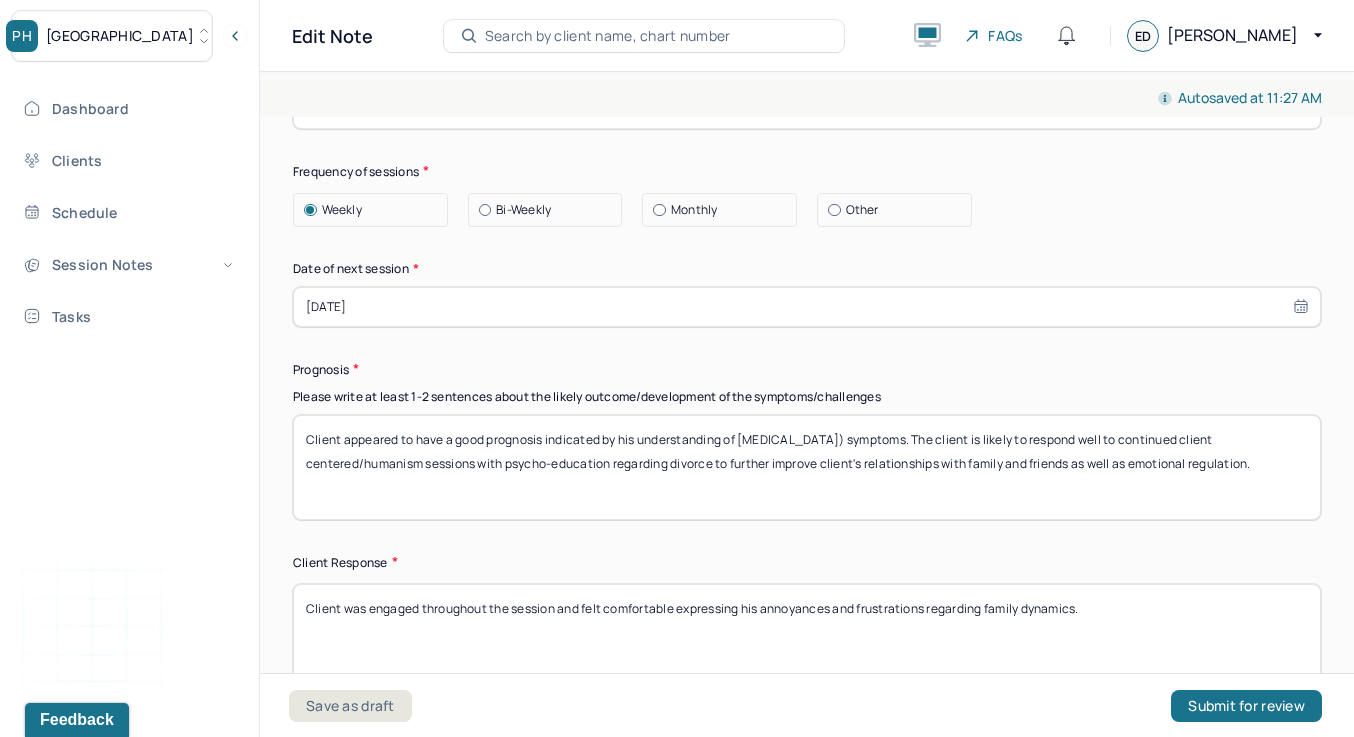 type on "Therapist will continue to use client centered therapy/humanism to continue to explore client's feelings of discomfort regarding parents' fighting and tension. Therapist will also continue to provide psycho-education regarding the importance and significance of expressing one's emotions and thoughts." 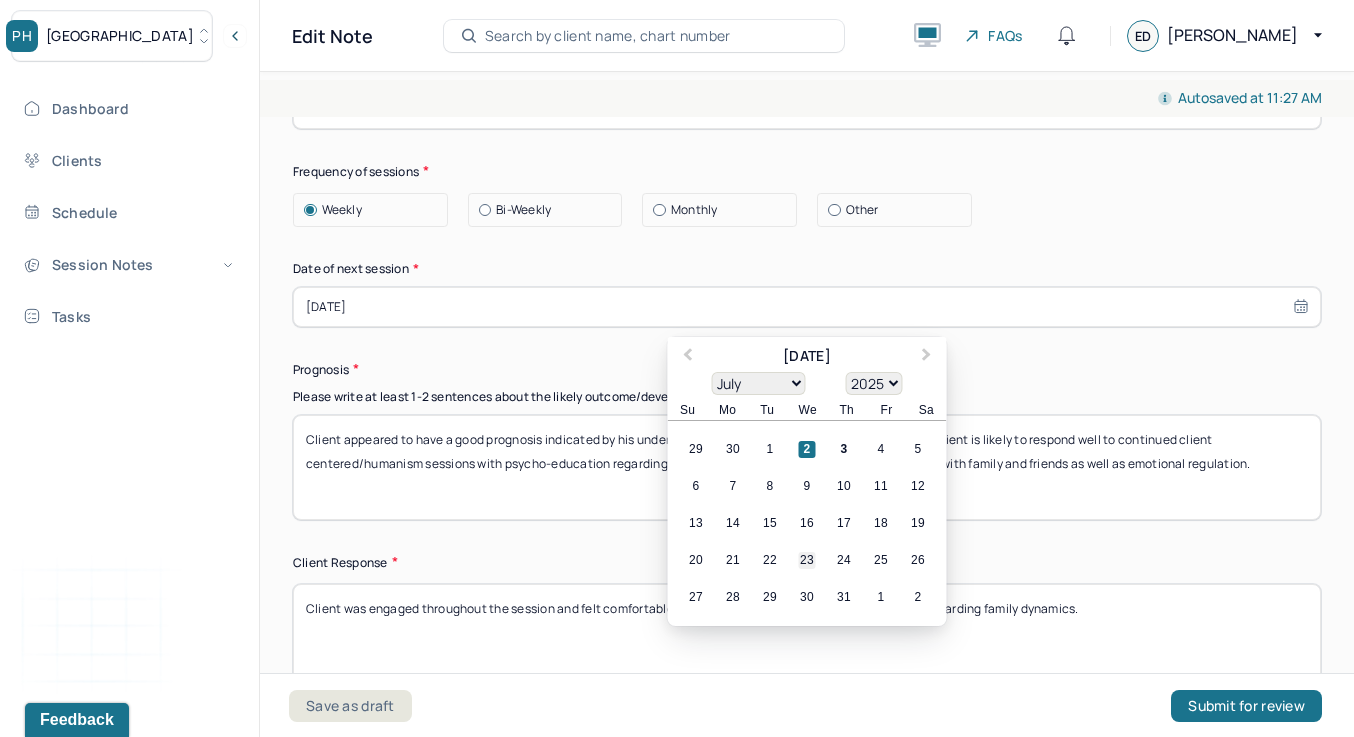 click on "23" at bounding box center (807, 560) 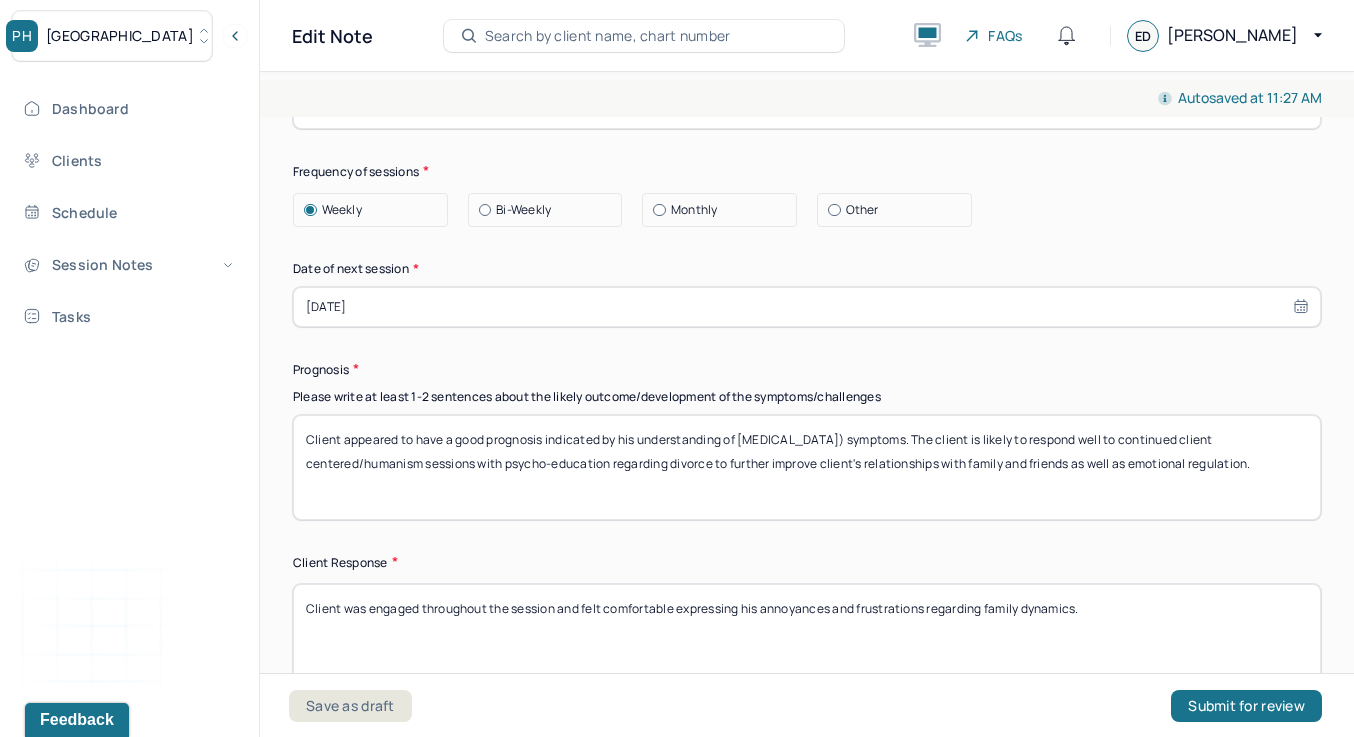 click on "Client appeared to have a good prognosis indicated by his understanding of adjustment disorder (with anxiety) symptoms. The client is likely to respond well to continued client centered/humanism sessions with psycho-education regarding divorce to further improve client's relationships with family and friends as well as emotional regulation." at bounding box center (807, 467) 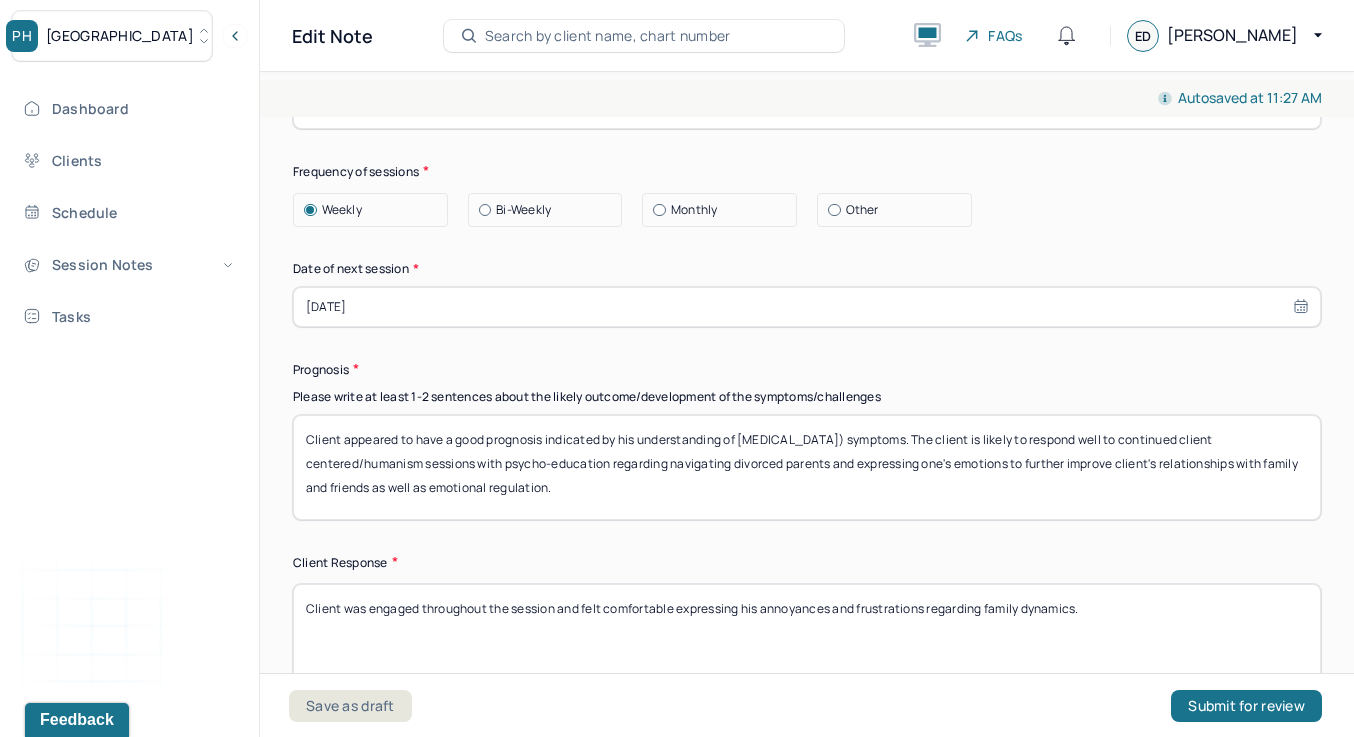 click on "Client appeared to have a good prognosis indicated by his understanding of adjustment disorder (with anxiety) symptoms. The client is likely to respond well to continued client centered/humanism sessions with psycho-education regarding navigating divorced parents and expressing one's emotions to further improve client's relationships with family and friends as well as emotional regulation." at bounding box center [807, 467] 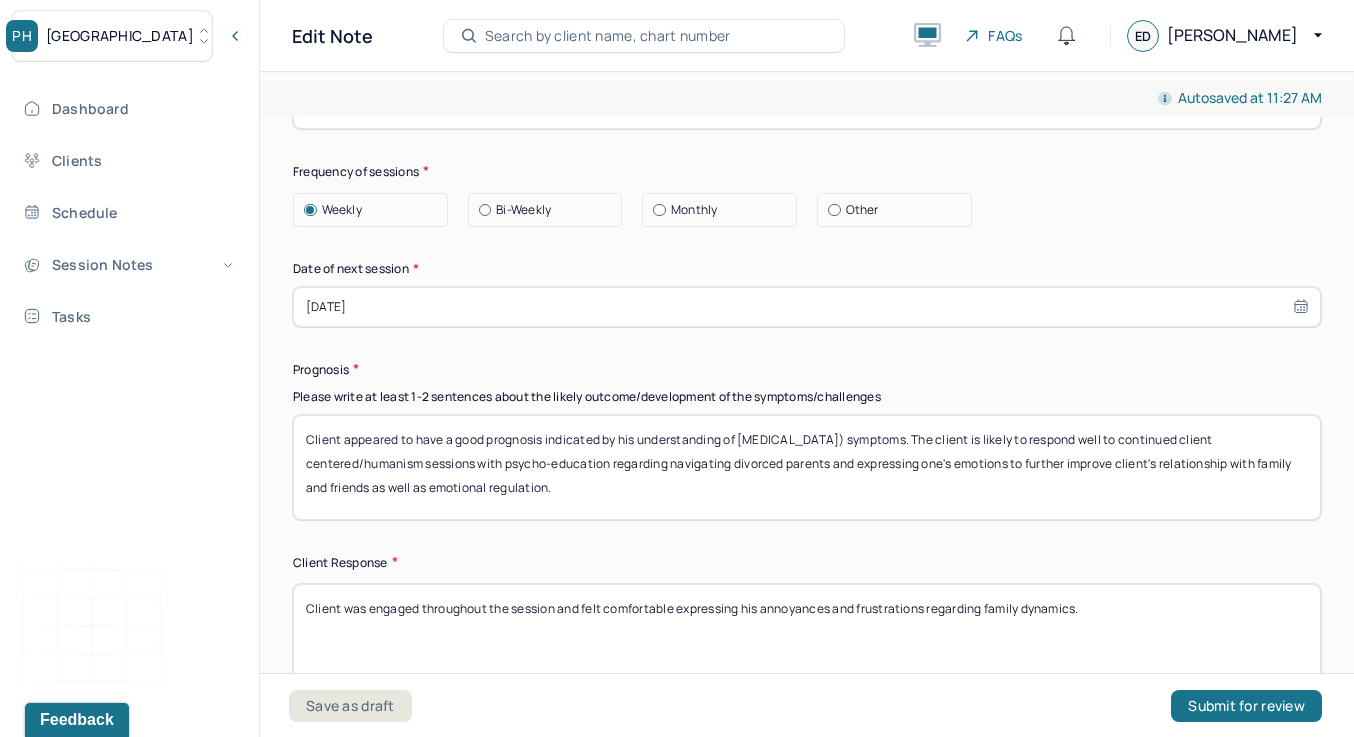 drag, startPoint x: 1173, startPoint y: 474, endPoint x: 1200, endPoint y: 459, distance: 30.88689 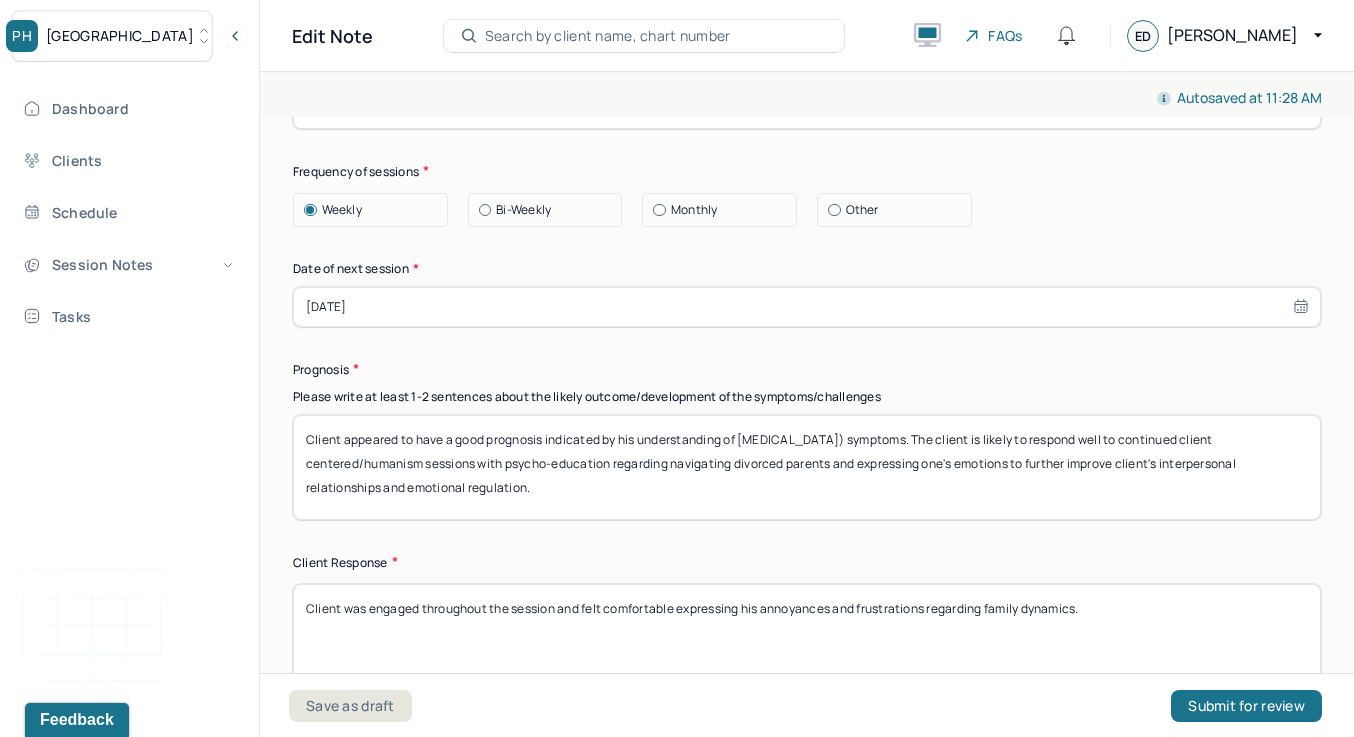 type on "Client appeared to have a good prognosis indicated by his understanding of adjustment disorder (with anxiety) symptoms. The client is likely to respond well to continued client centered/humanism sessions with psycho-education regarding navigating divorced parents and expressing one's emotions to further improve client's interpersonal relationships and emotional regulation." 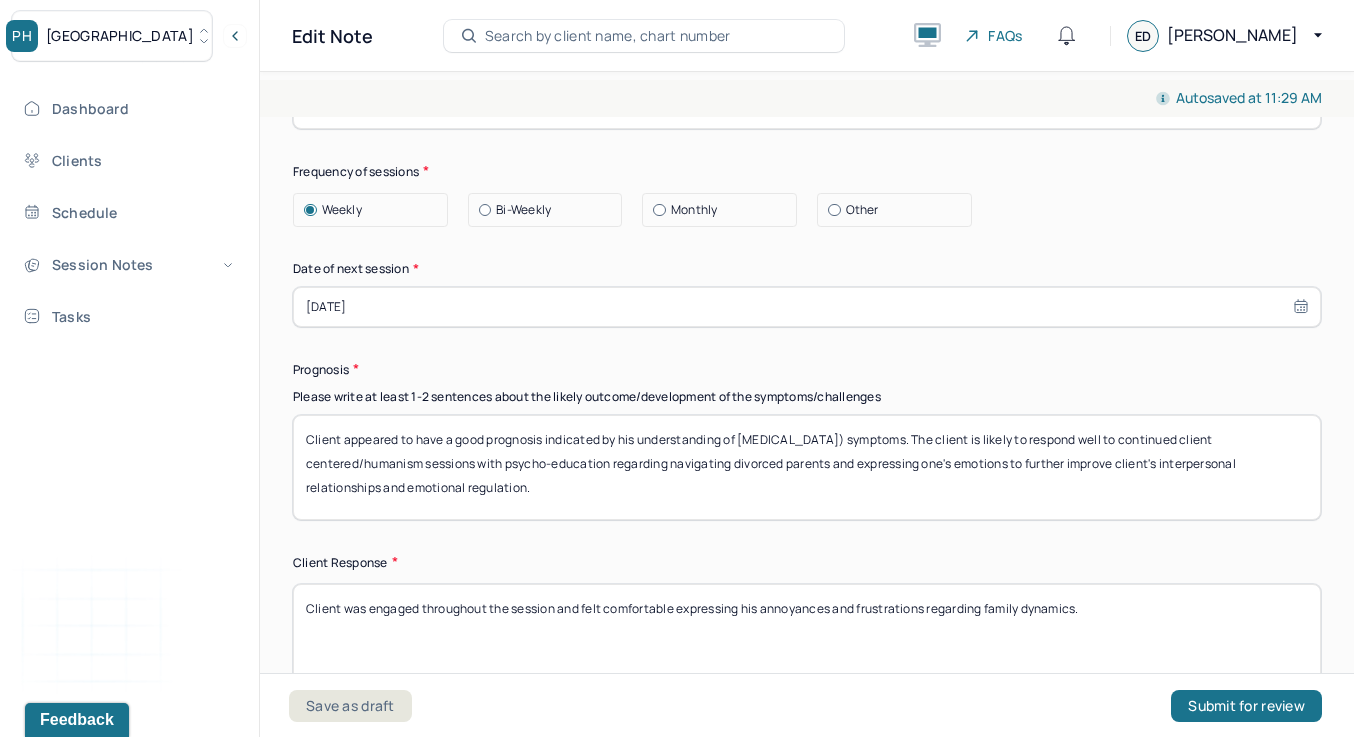 click on "Client appeared to have a good prognosis indicated by his understanding of adjustment disorder (with anxiety) symptoms. The client is likely to respond well to continued client centered/humanism sessions with psycho-education regarding navigating divorced parents and expressing one's emotions to further improve client's interpersonal relationships and emotional regulation." at bounding box center [807, 467] 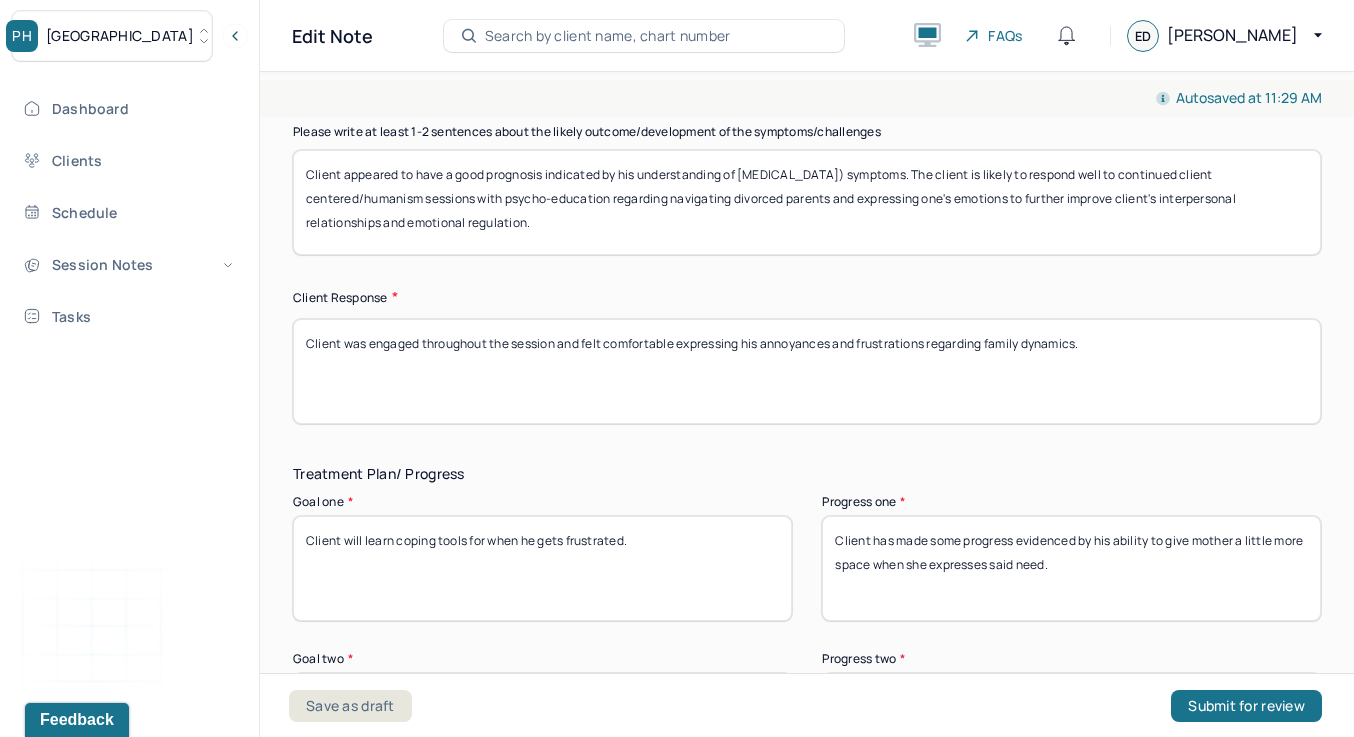 scroll, scrollTop: 3011, scrollLeft: 0, axis: vertical 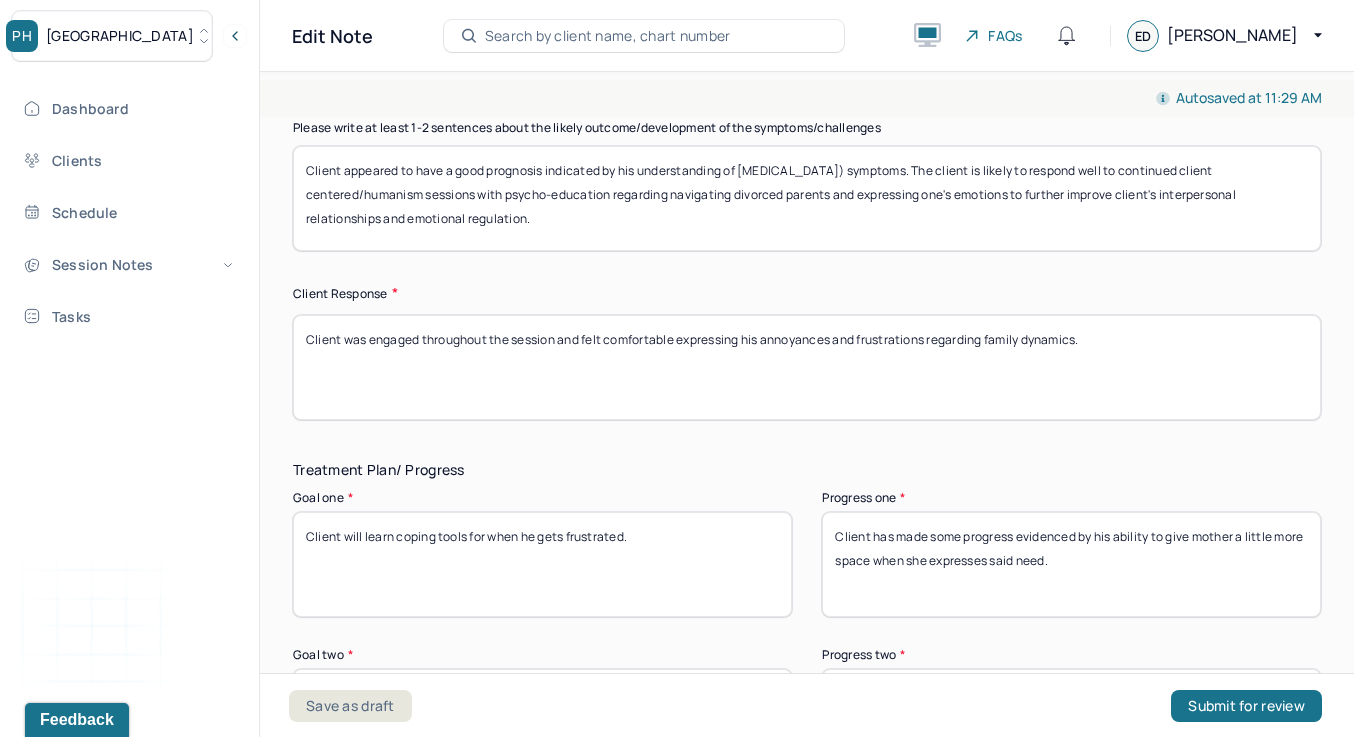 click on "Client was engaged throughout the session and felt comfortable expressing his annoyances and frustrations regarding family dynamics." at bounding box center (807, 367) 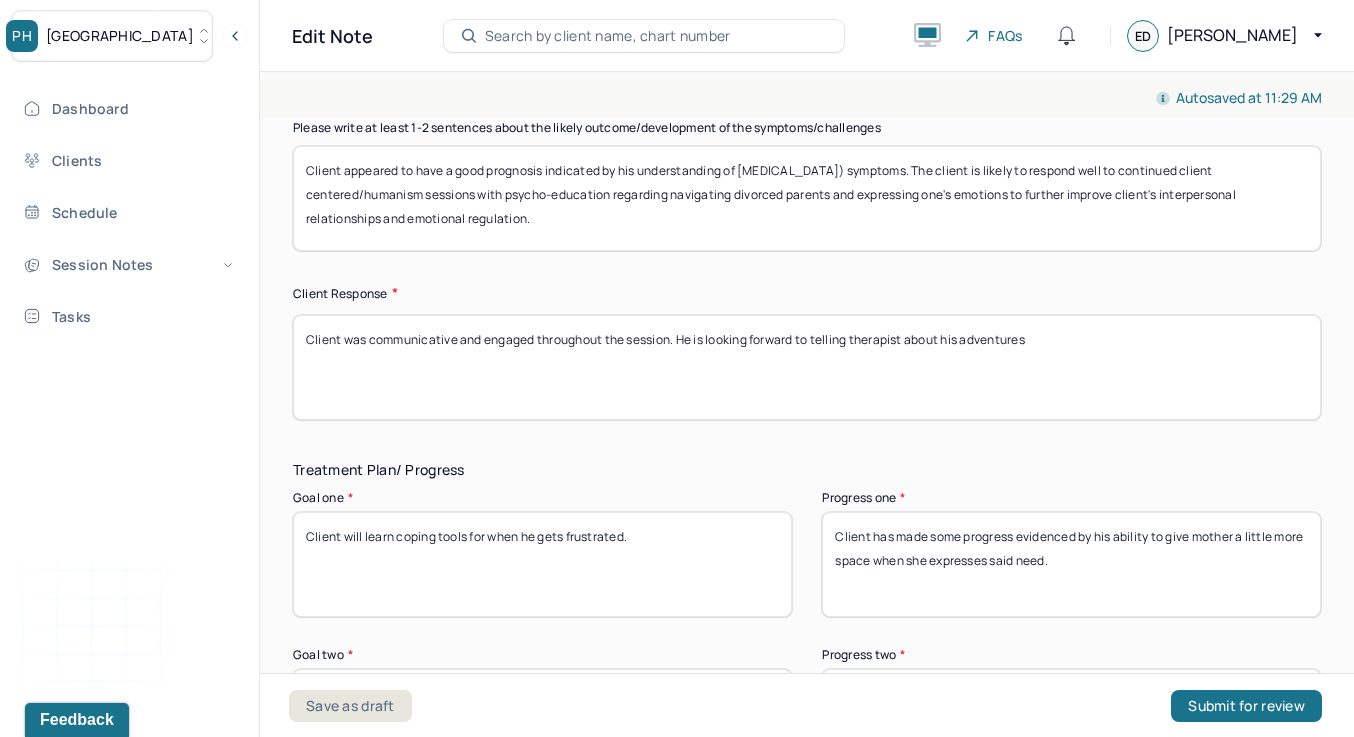 click on "Client was engaged throughout the session and felt comfortable expressing his annoyances and frustrations regarding family dynamics." at bounding box center (807, 367) 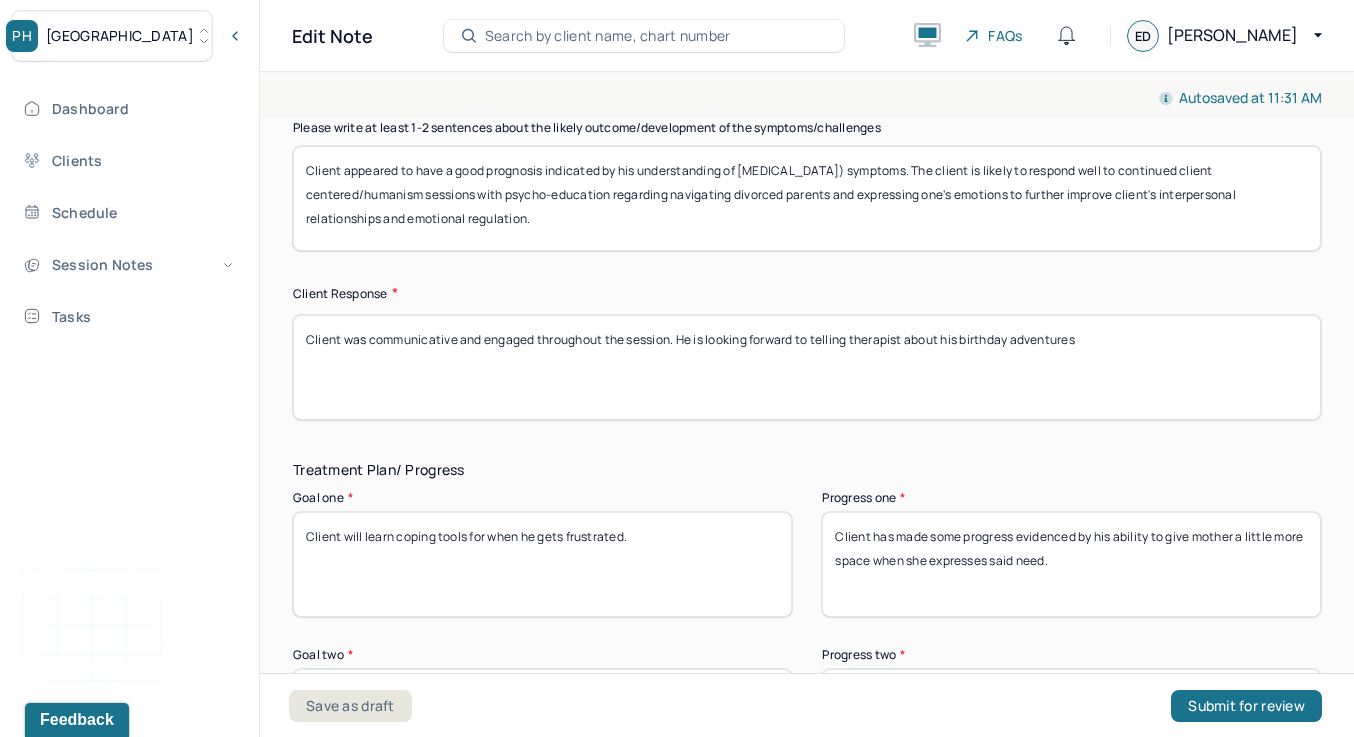 click on "Client was communicative and engaged throughout the session. He is looking forward to telling therapist about his adventures" at bounding box center (807, 367) 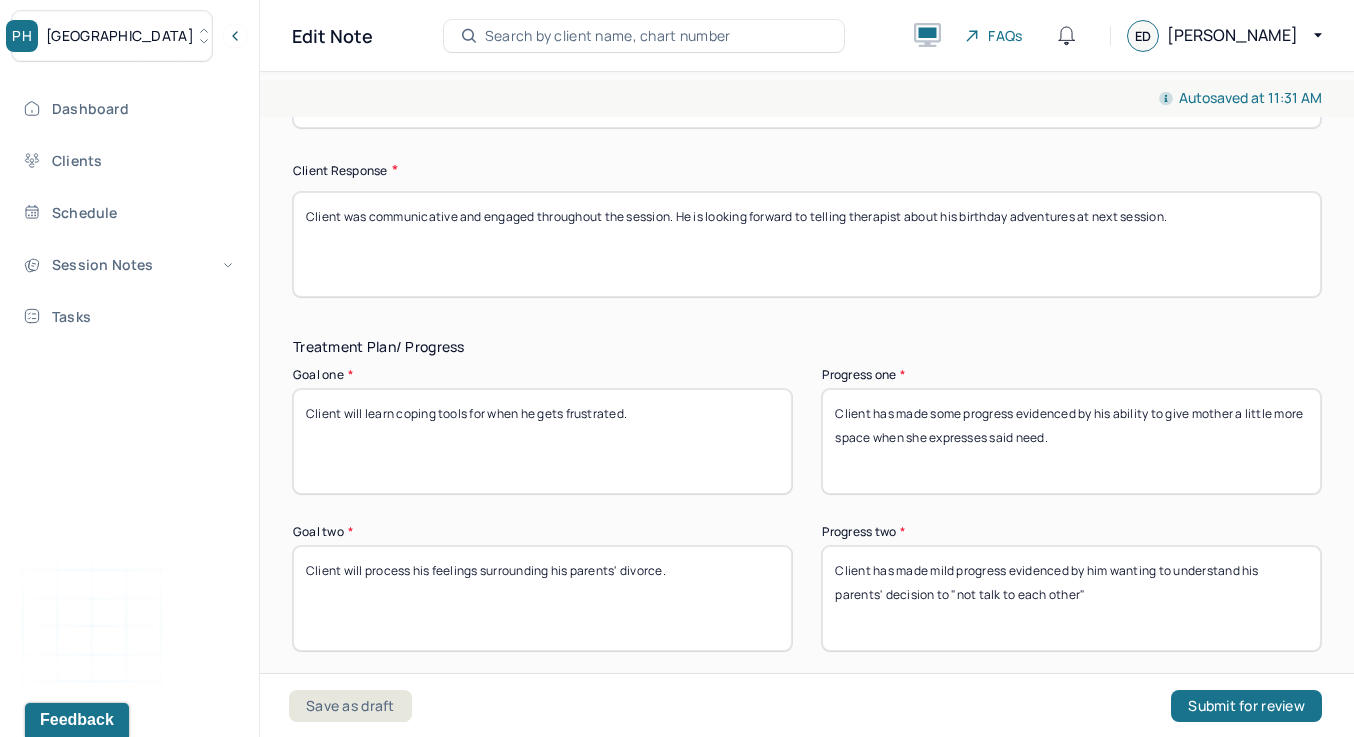 scroll, scrollTop: 3199, scrollLeft: 0, axis: vertical 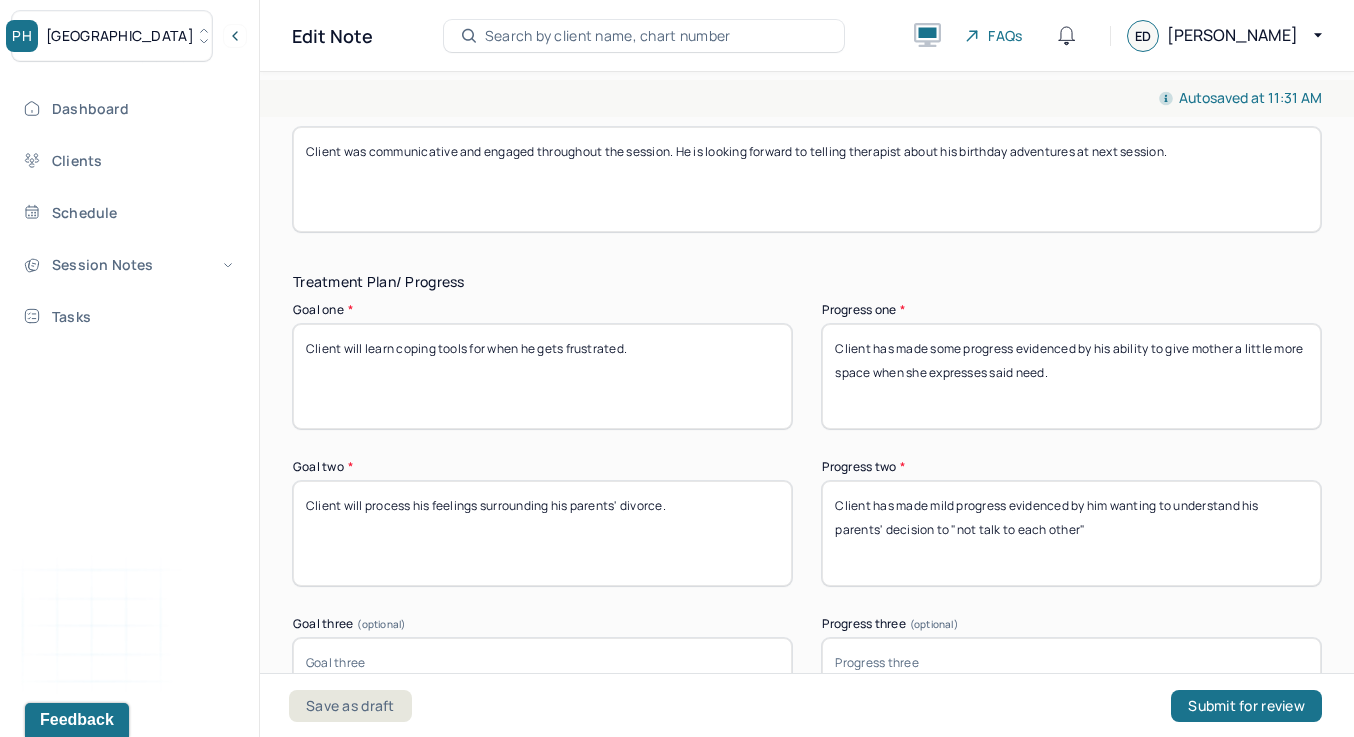 type on "Client was communicative and engaged throughout the session. He is looking forward to telling therapist about his birthday adventures at next session." 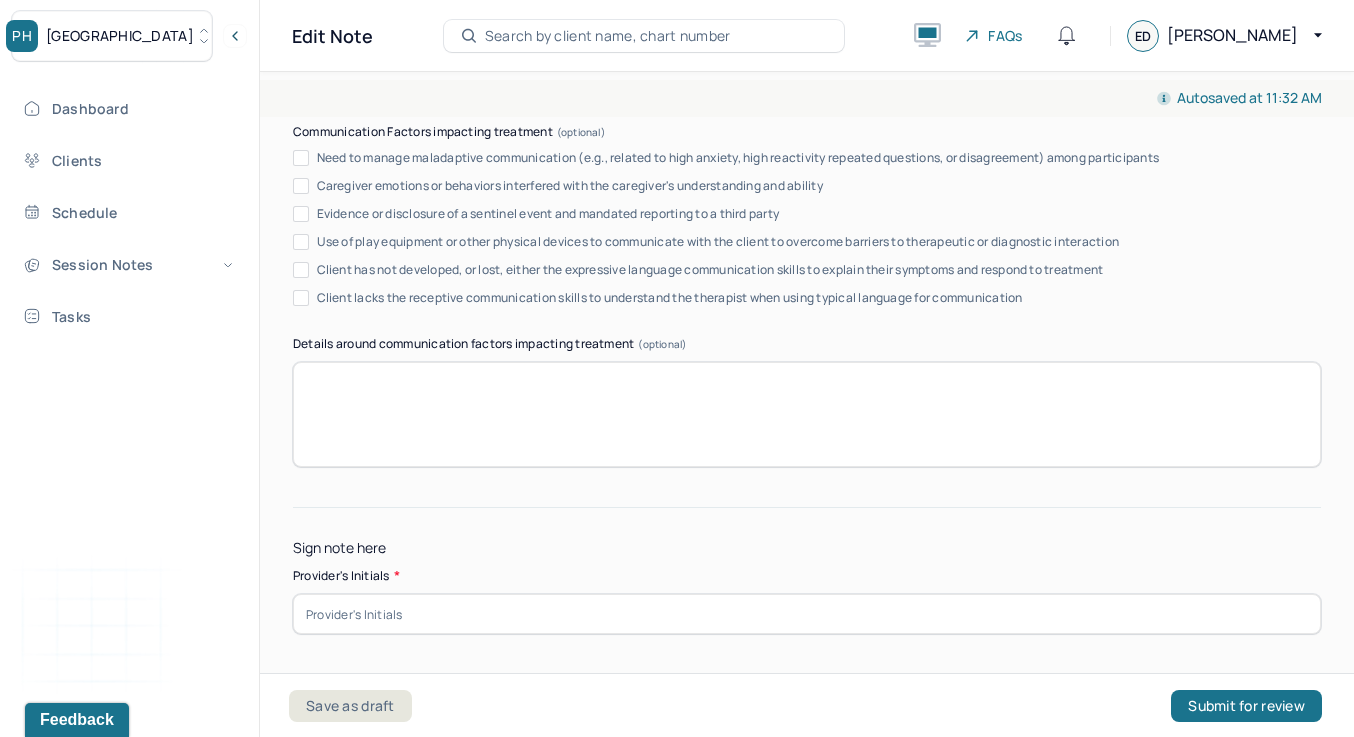 scroll, scrollTop: 3922, scrollLeft: 0, axis: vertical 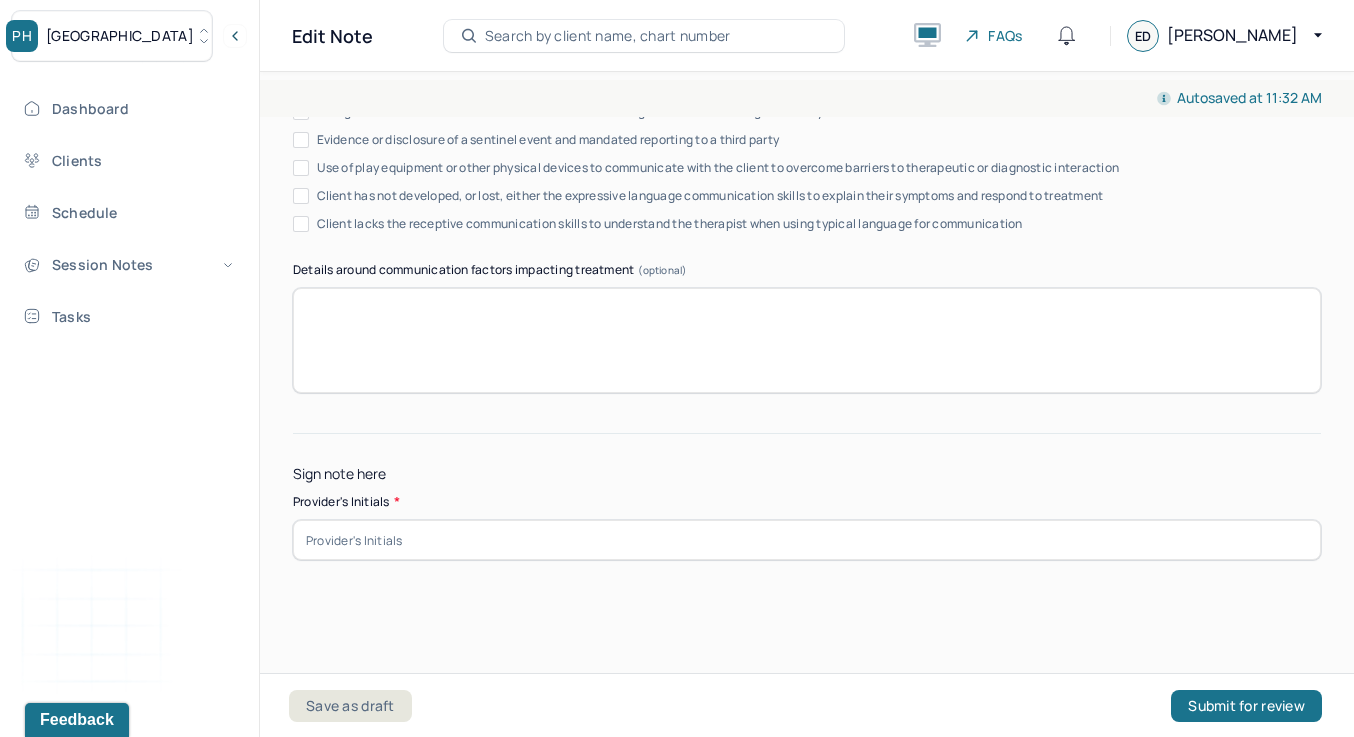 type on "Client has not made much progress recently based on his tendency to "downplay" the tension that exits between family members." 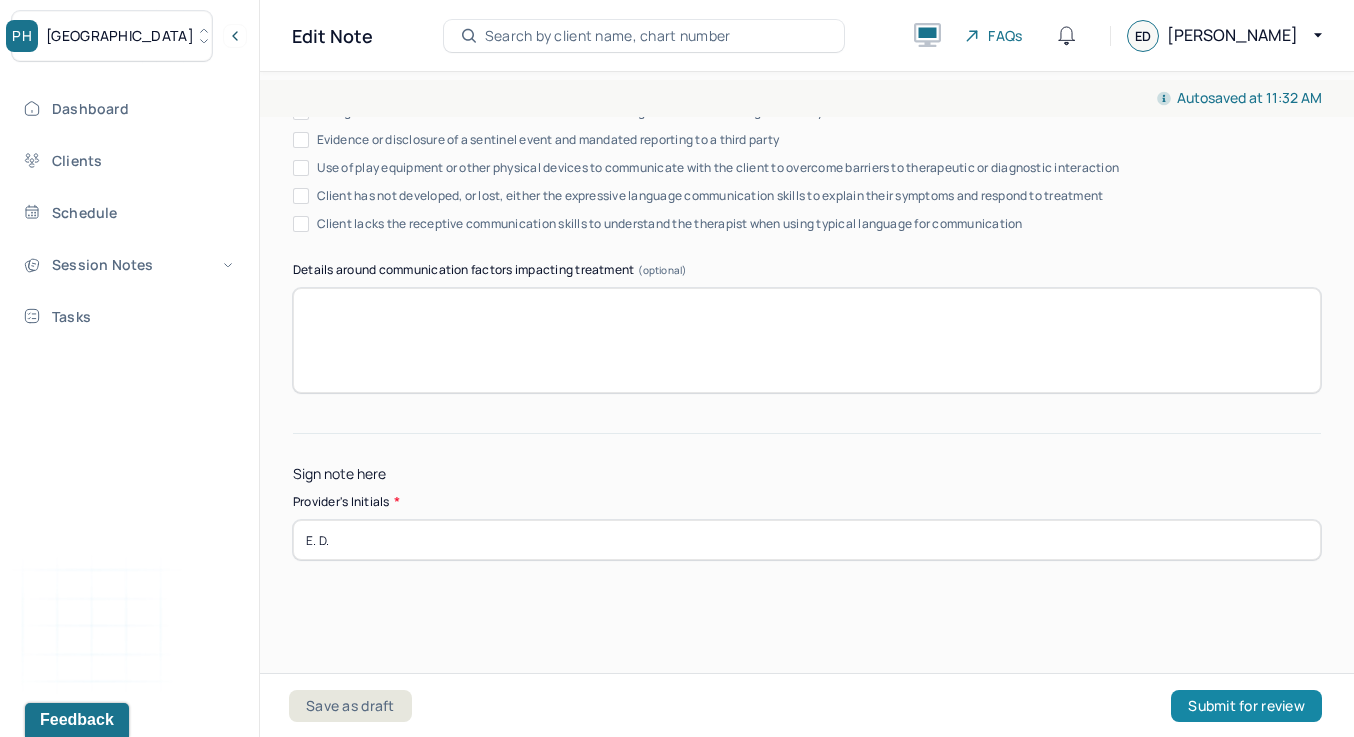 type on "E. D." 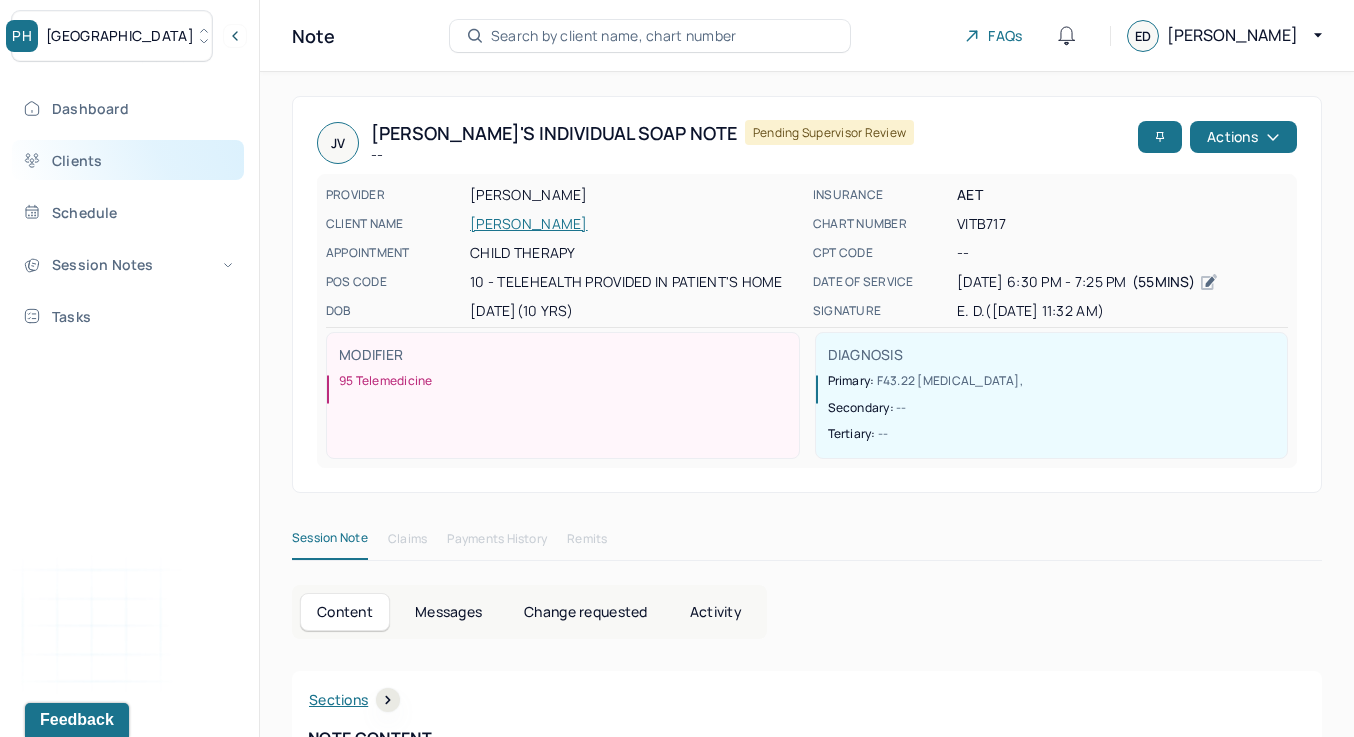 click on "Clients" at bounding box center [128, 160] 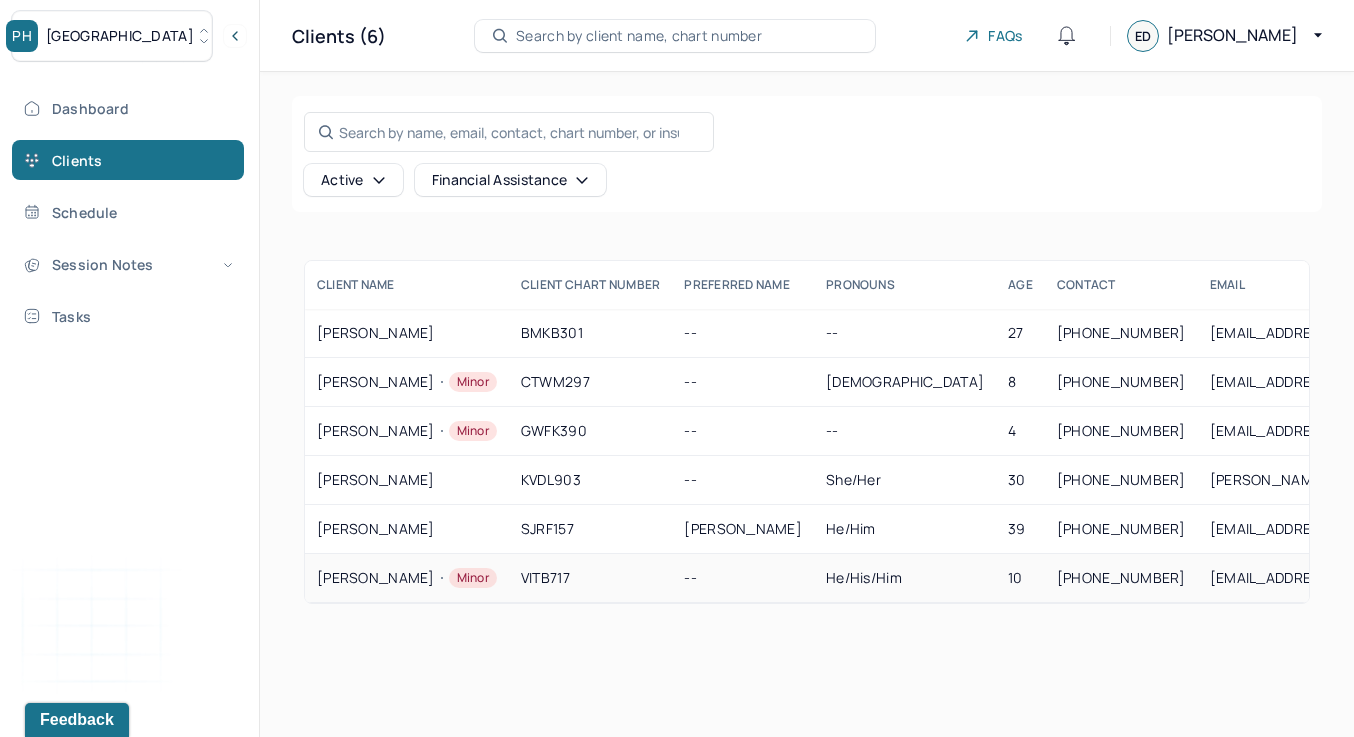 click on "VEGA, JAXON Minor" at bounding box center [407, 578] 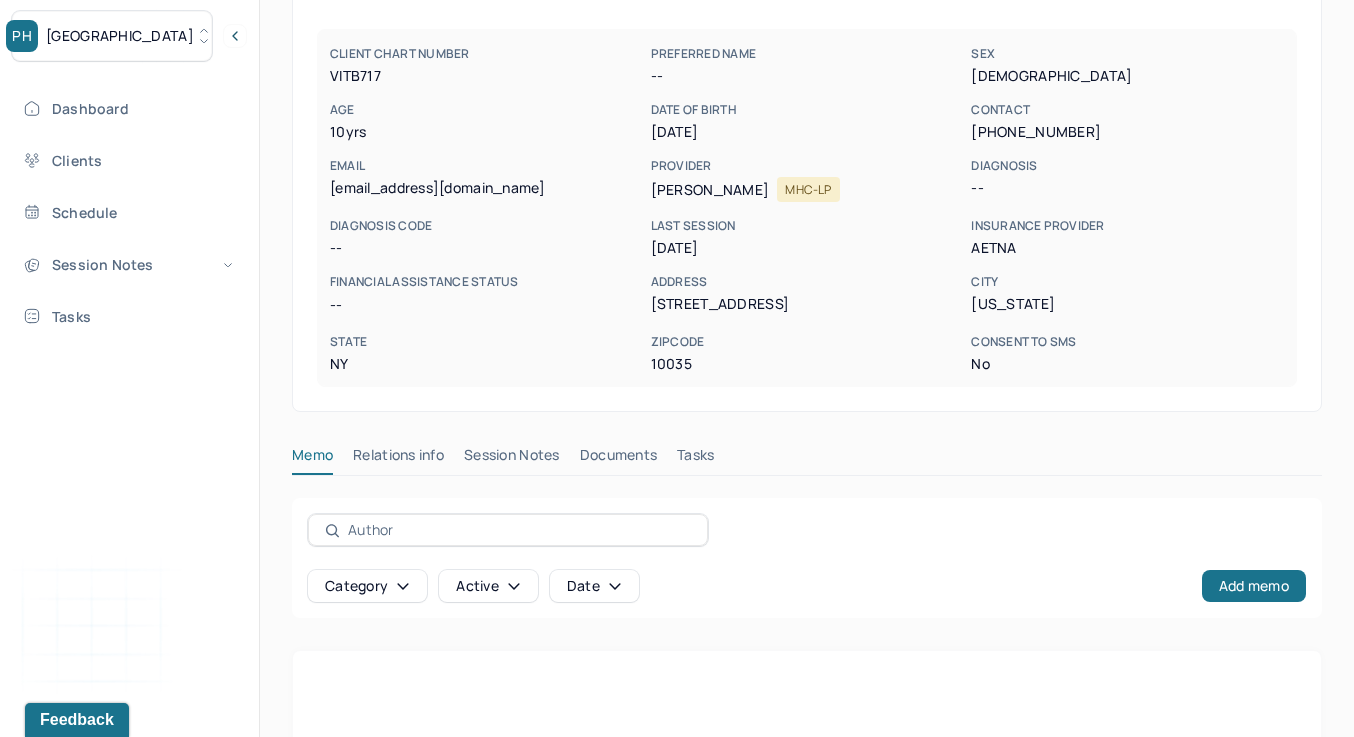 scroll, scrollTop: 376, scrollLeft: 0, axis: vertical 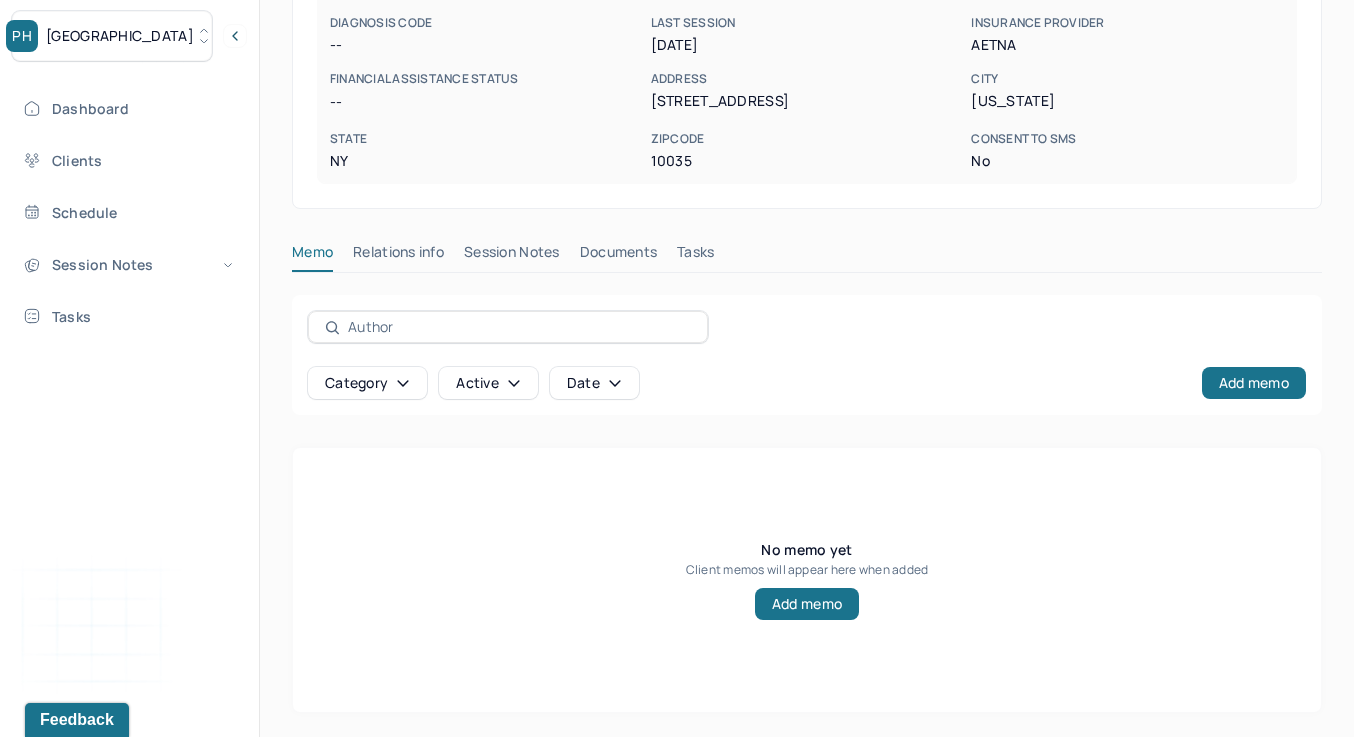 click on "Session Notes" at bounding box center [512, 256] 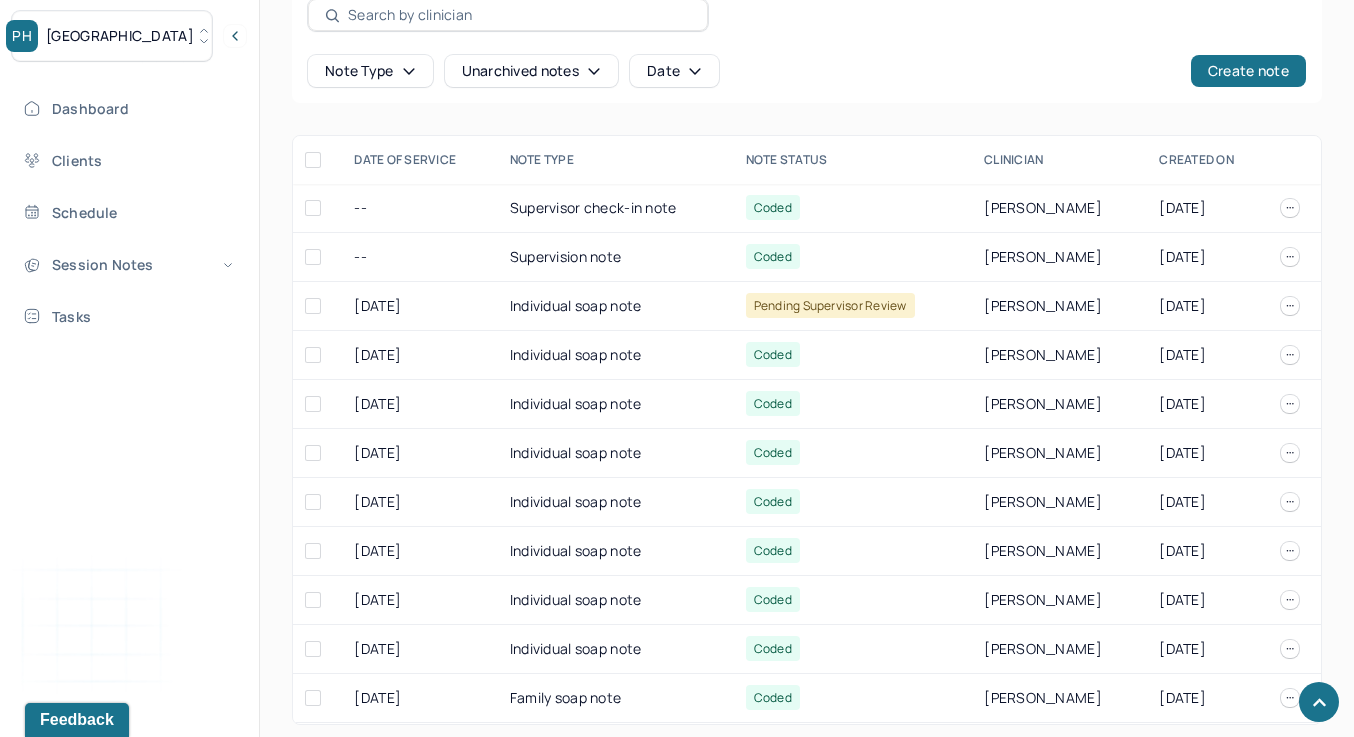 scroll, scrollTop: 700, scrollLeft: 0, axis: vertical 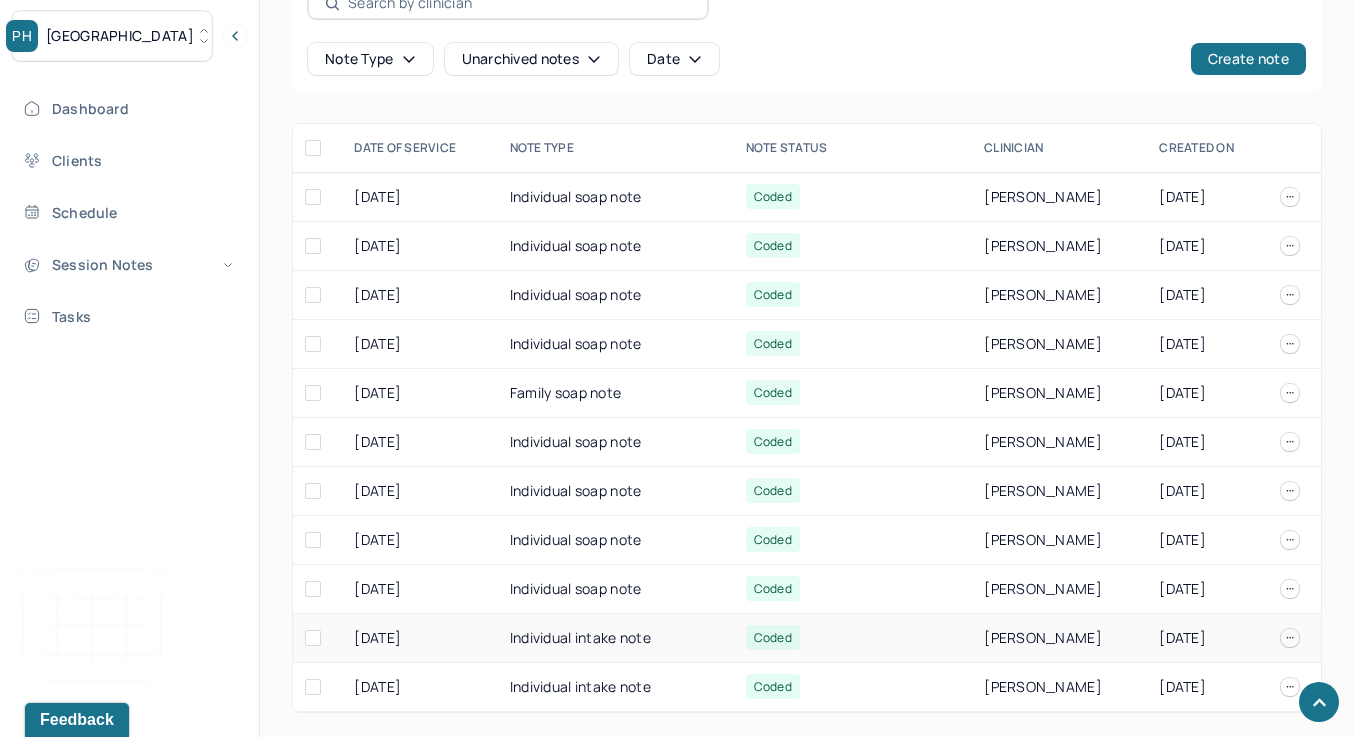 click on "Individual intake note" at bounding box center [616, 638] 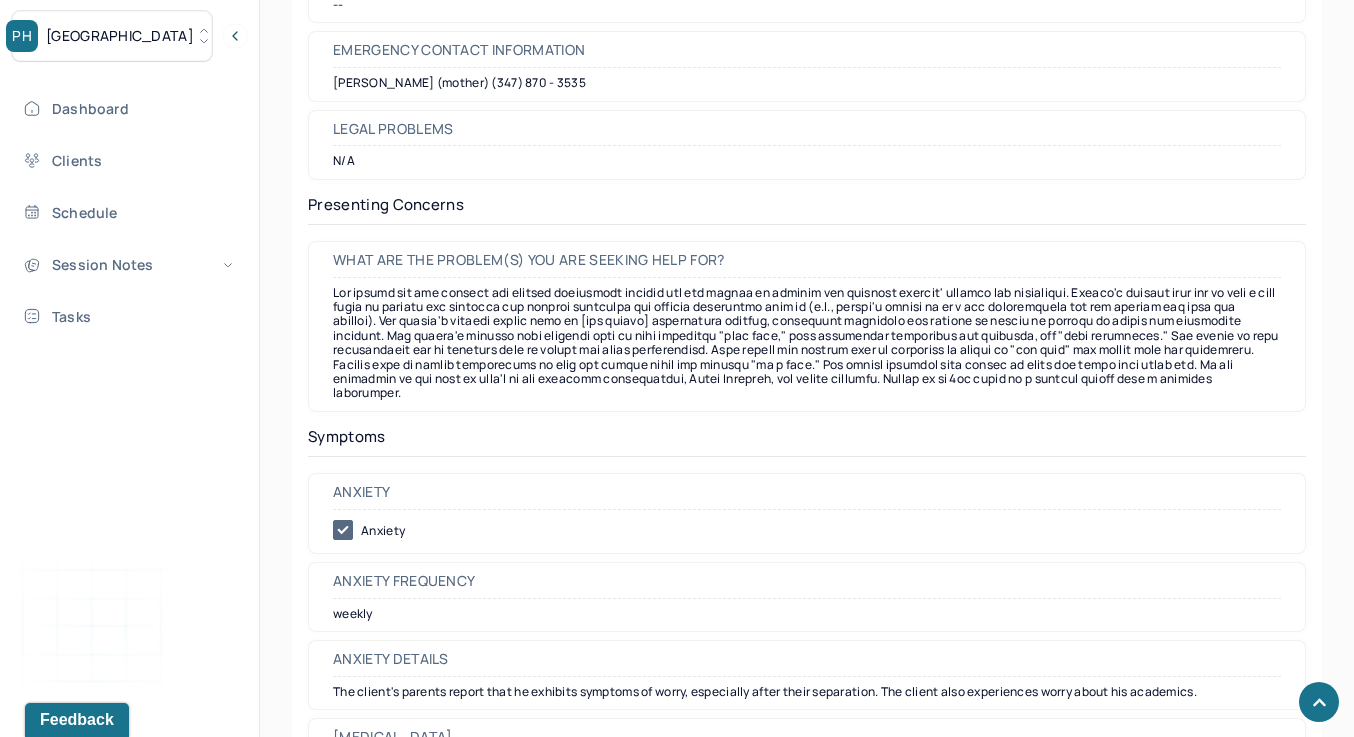 scroll, scrollTop: 2690, scrollLeft: 0, axis: vertical 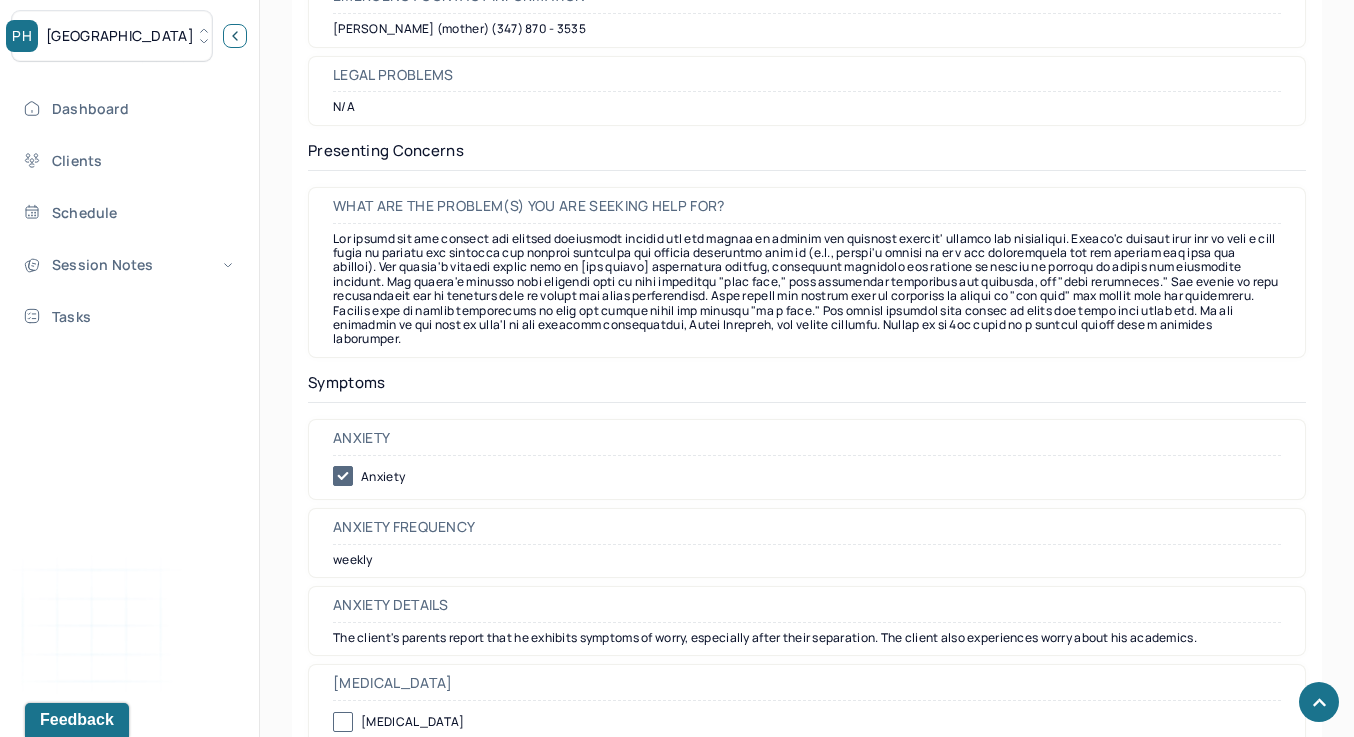 click 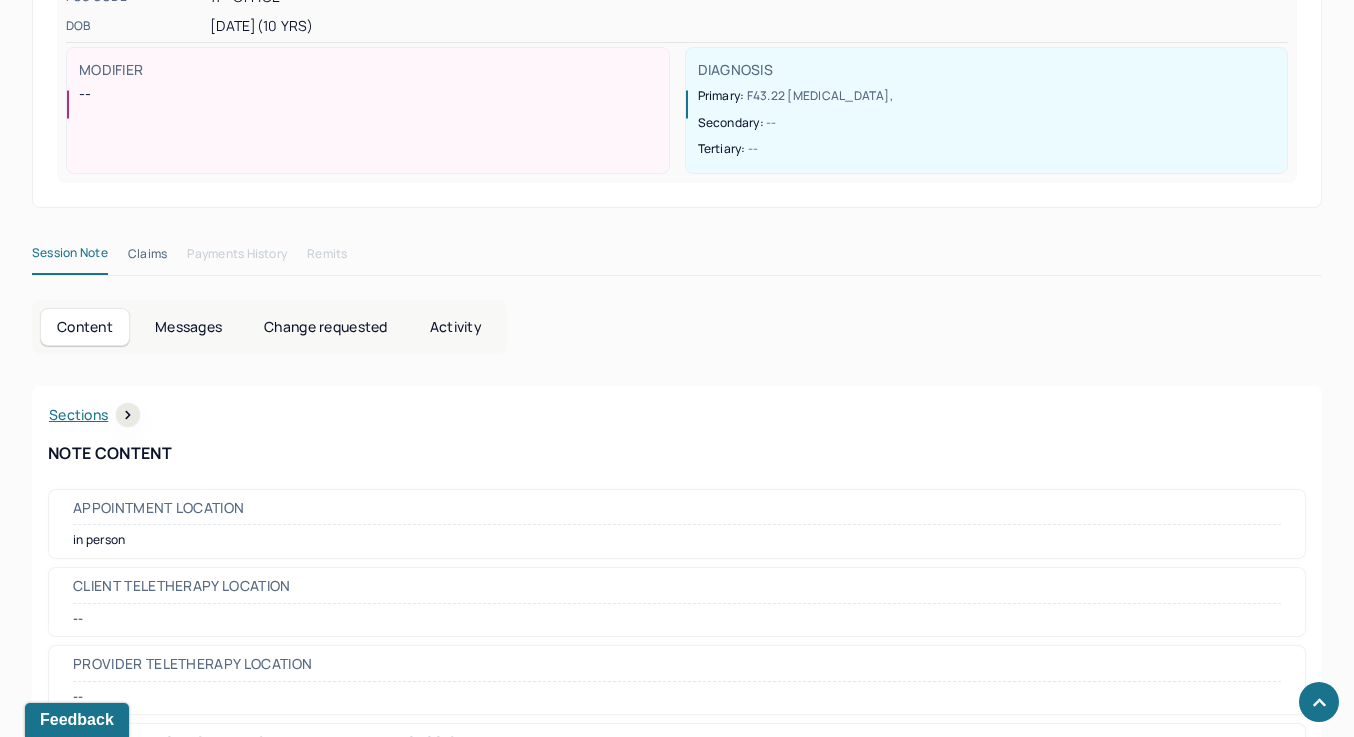 scroll, scrollTop: 0, scrollLeft: 0, axis: both 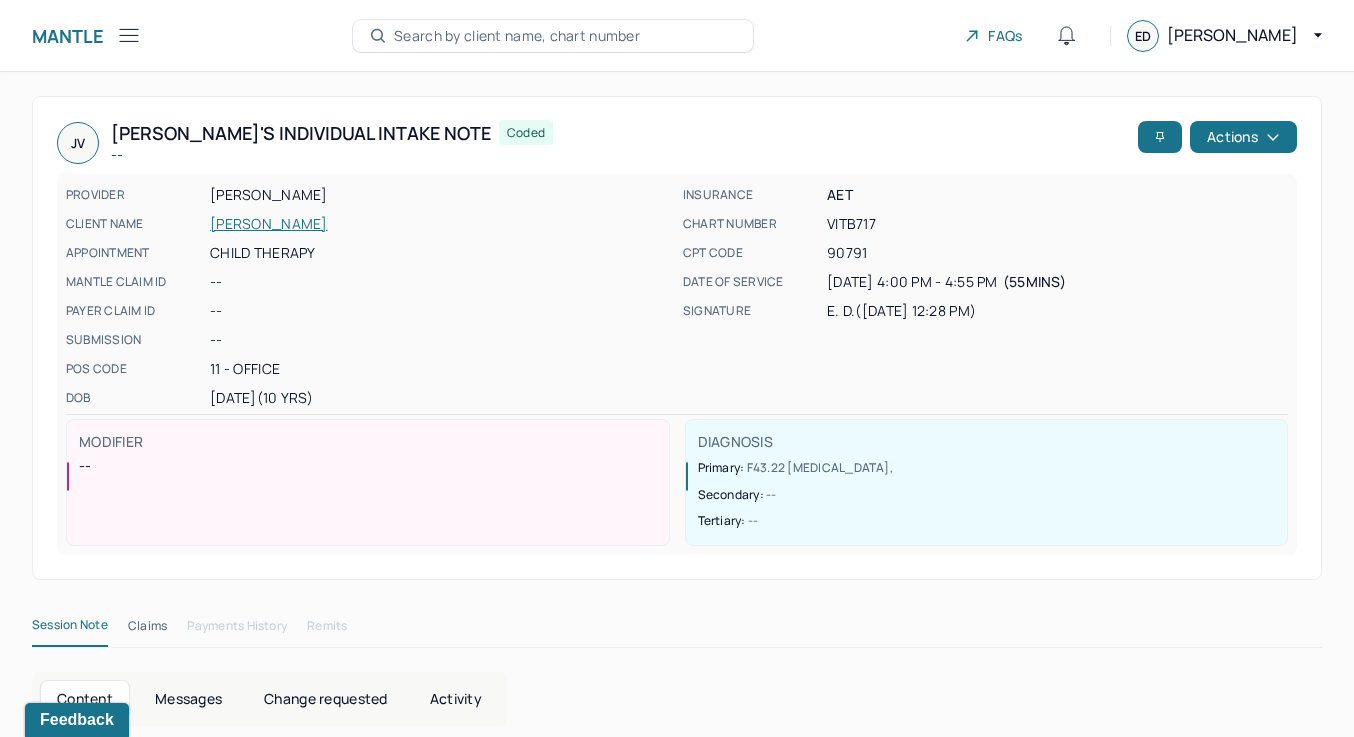 click at bounding box center (129, 35) 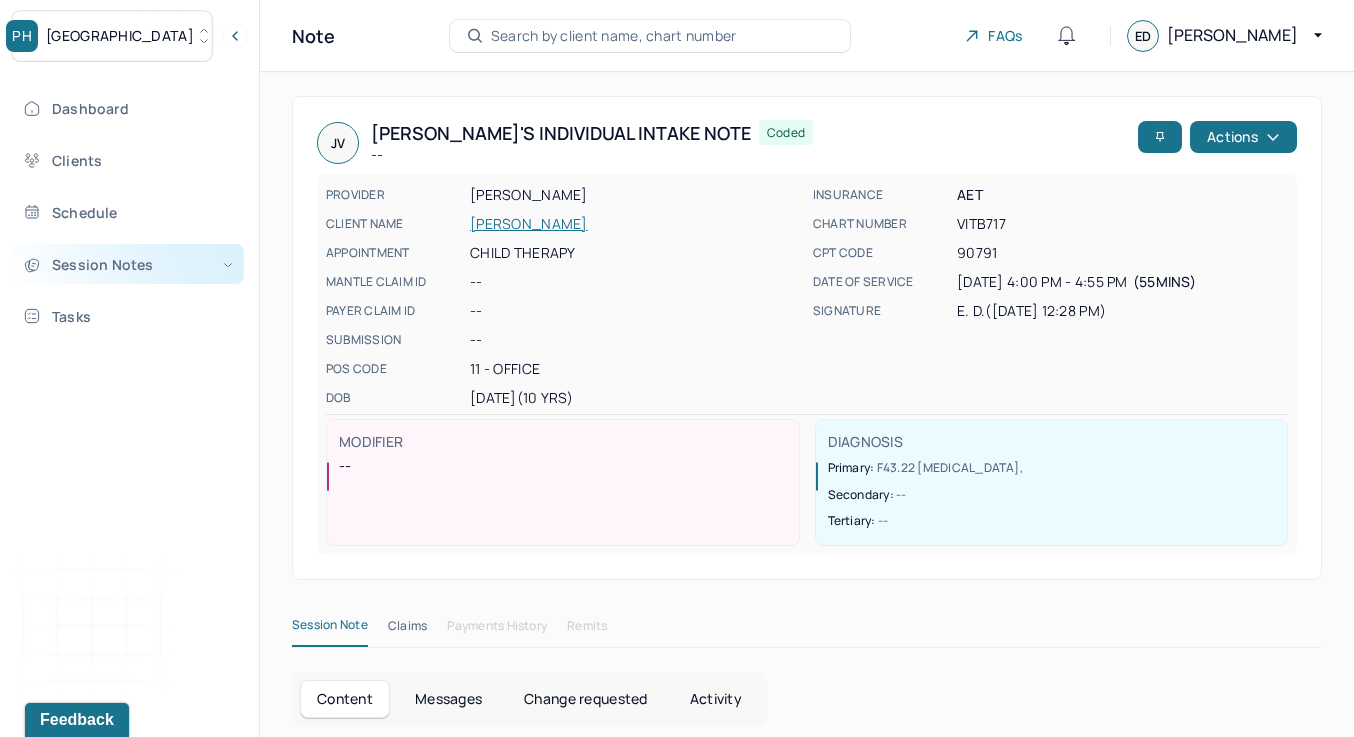 click on "Session Notes" at bounding box center [128, 264] 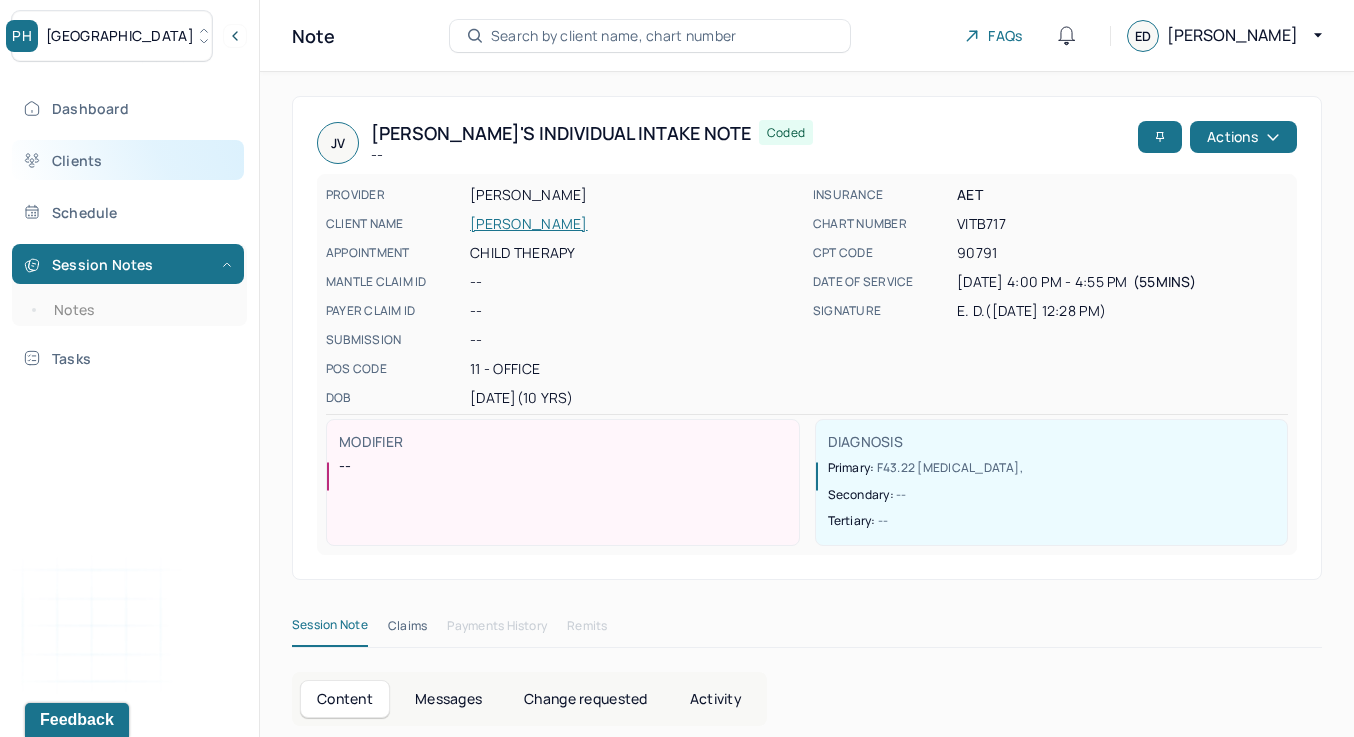click on "Clients" at bounding box center [128, 160] 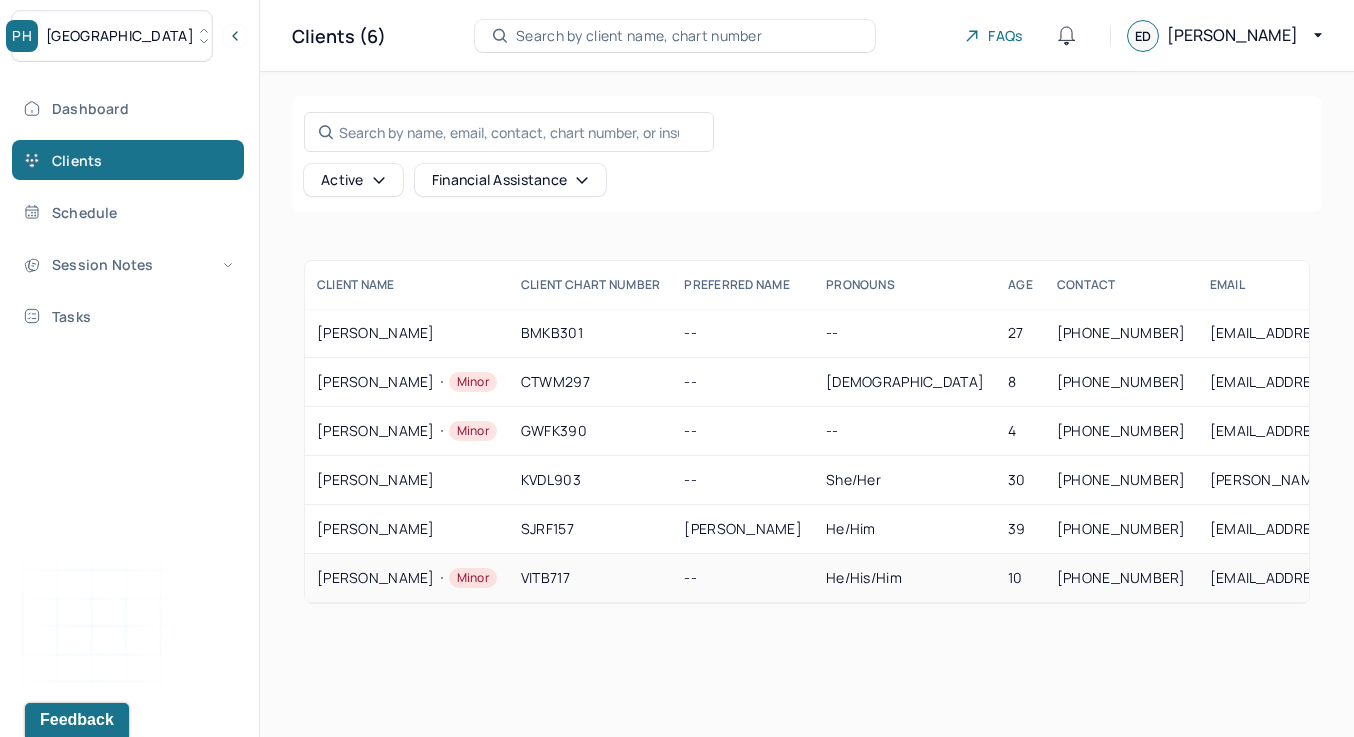 click on "VEGA, JAXON Minor" at bounding box center (407, 578) 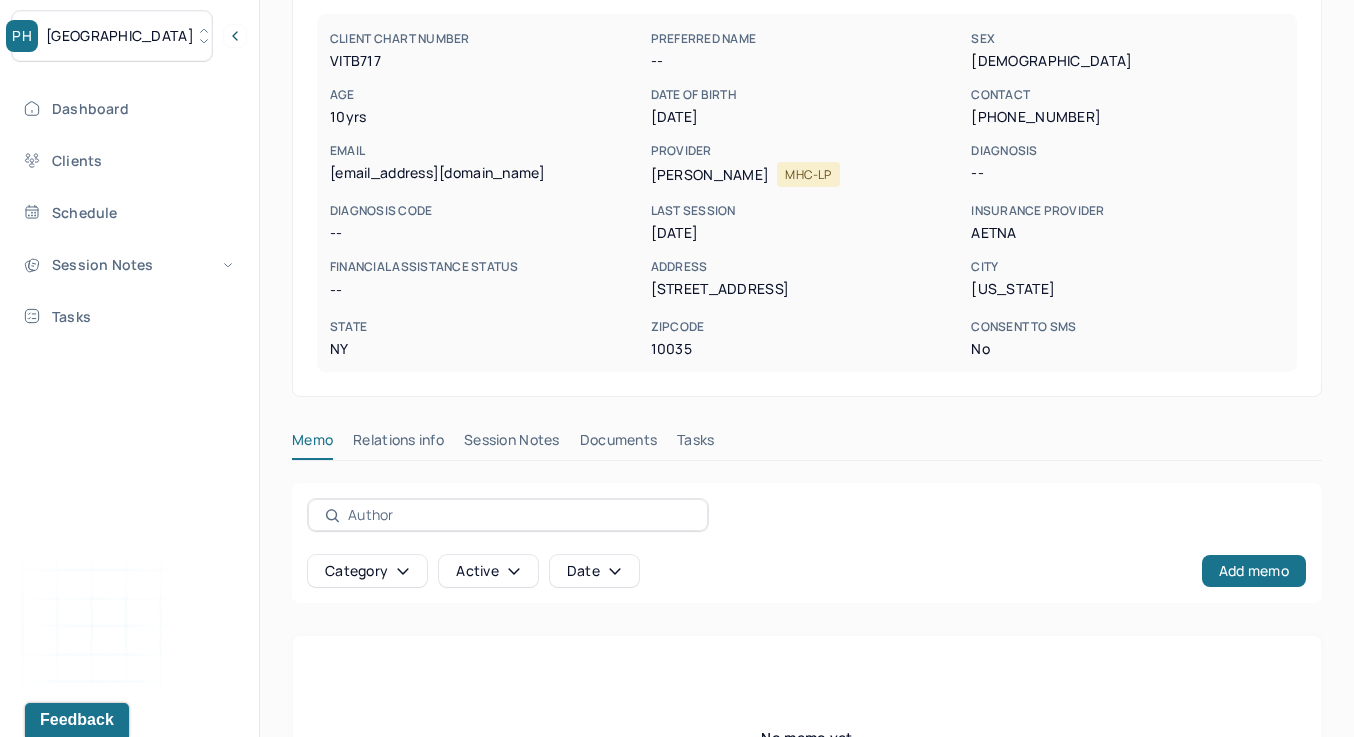 scroll, scrollTop: 376, scrollLeft: 0, axis: vertical 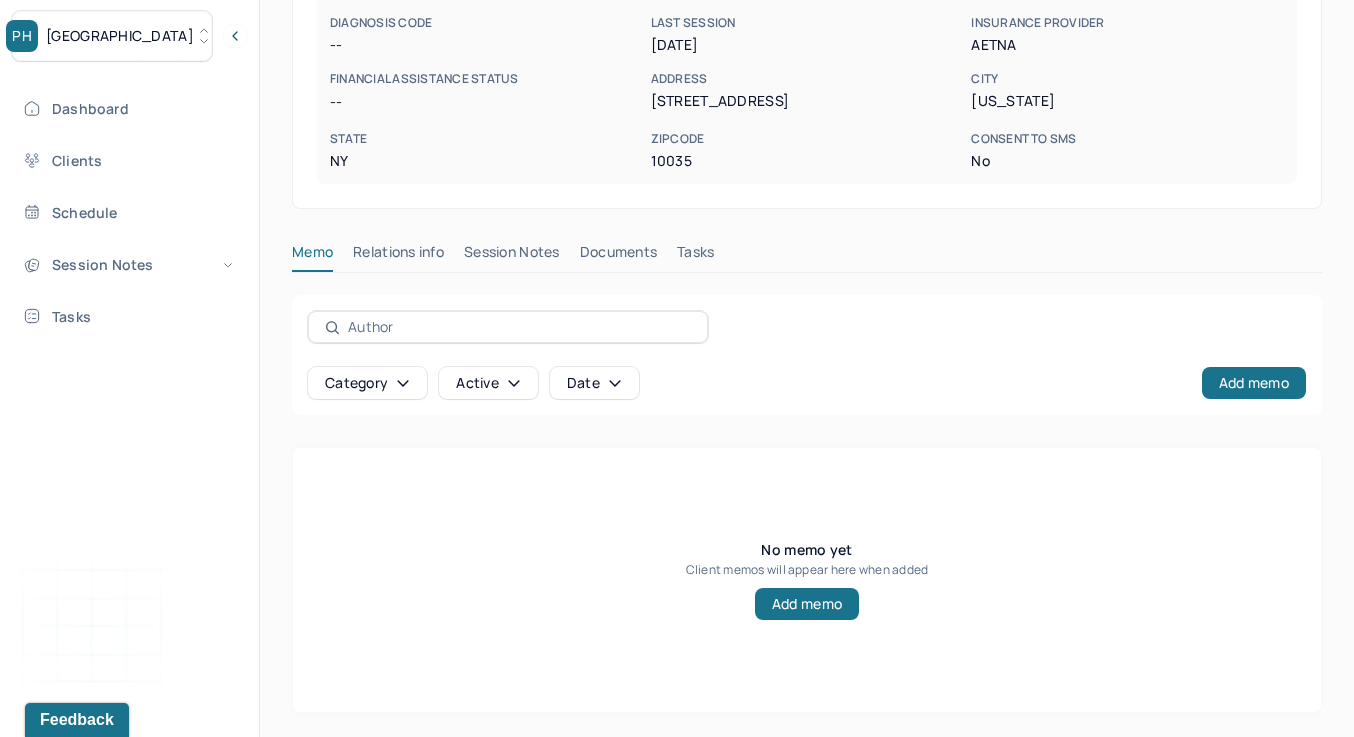 click on "Session Notes" at bounding box center (512, 256) 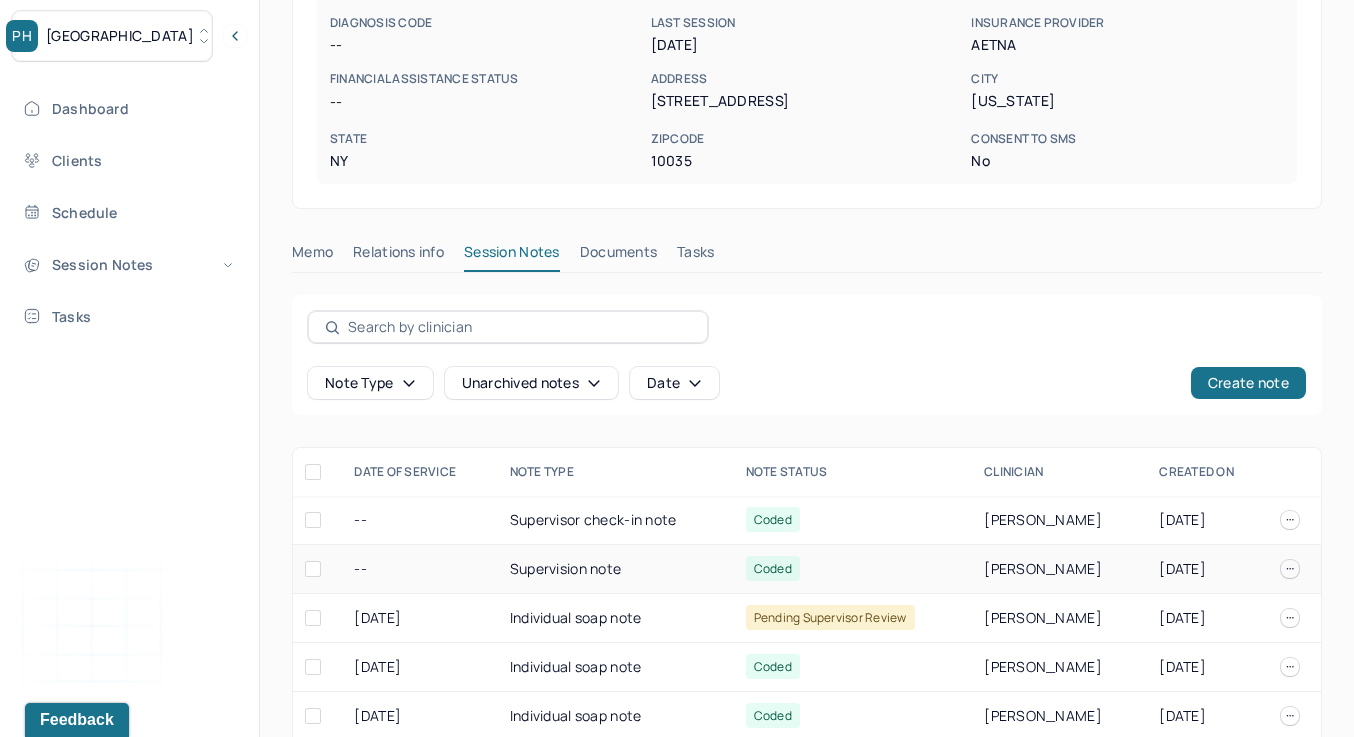 scroll, scrollTop: 293, scrollLeft: 0, axis: vertical 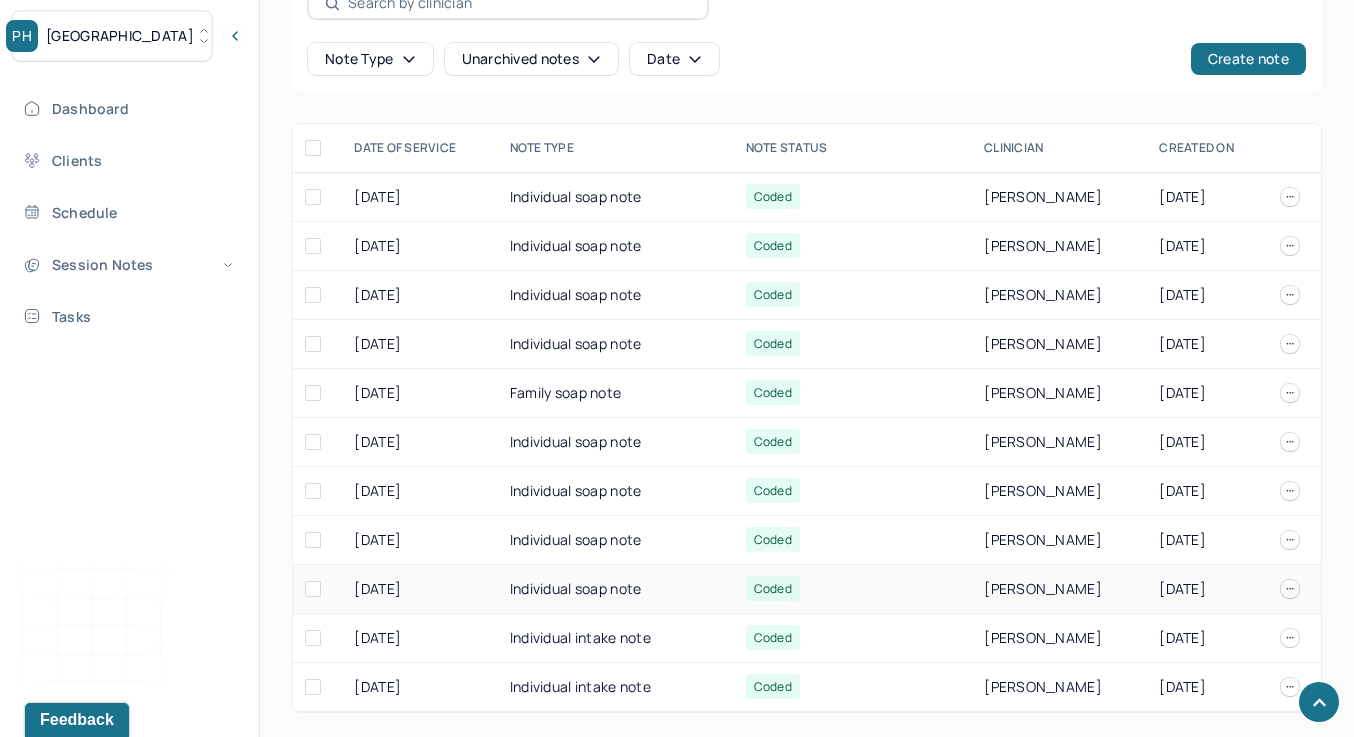 click on "Individual soap note" at bounding box center [616, 589] 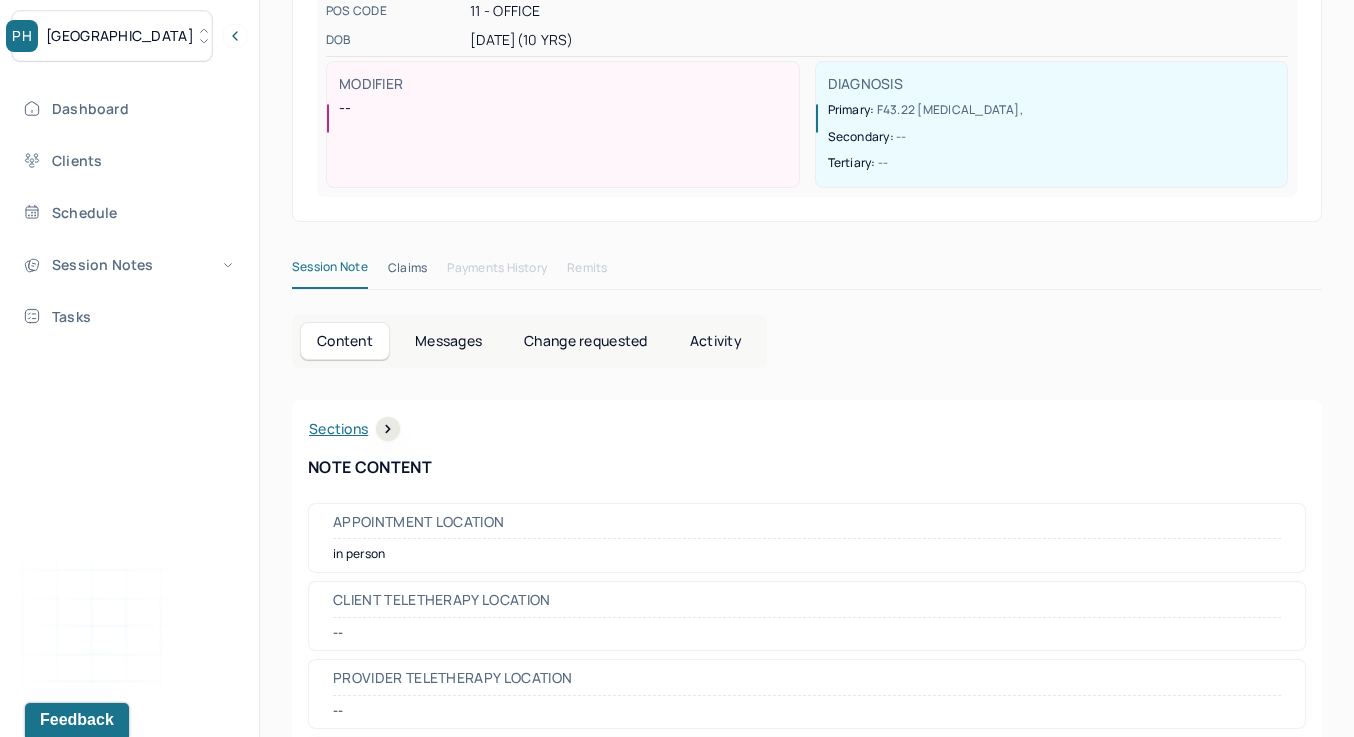 scroll, scrollTop: 373, scrollLeft: 0, axis: vertical 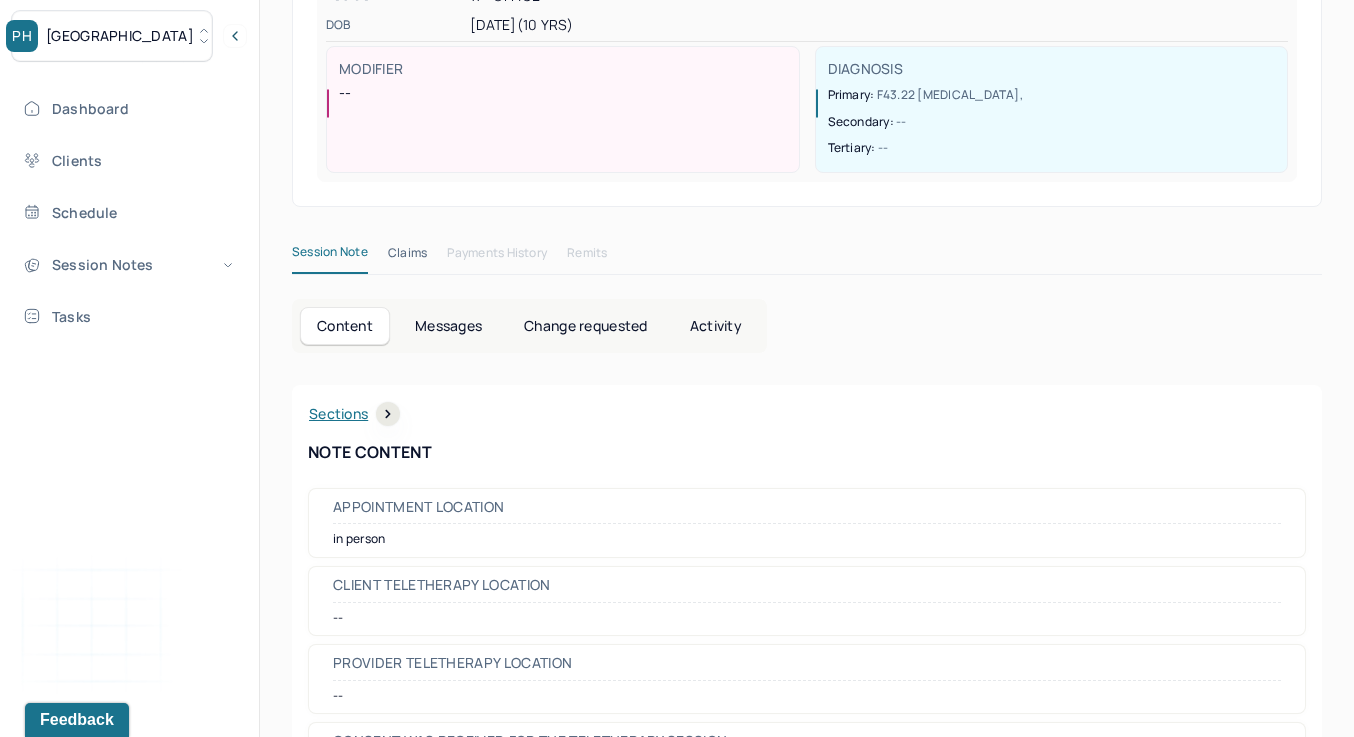 click 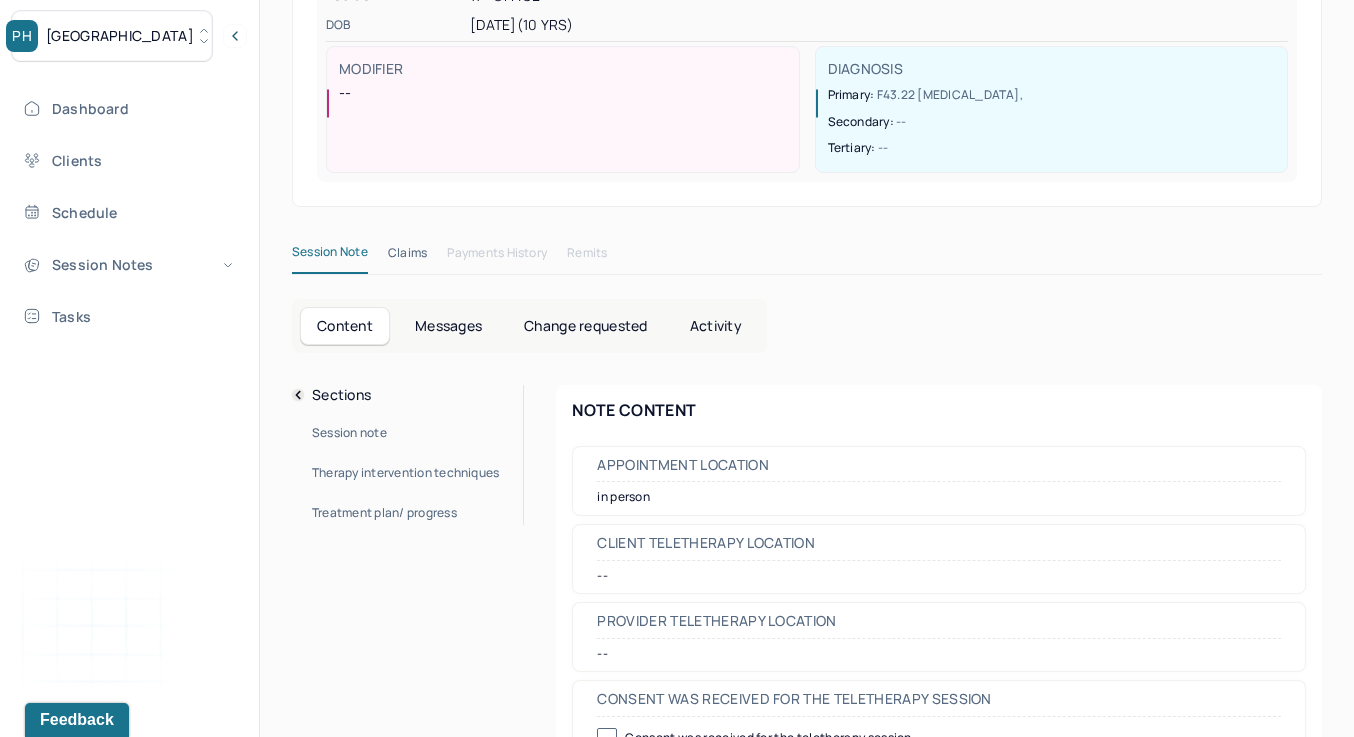 click 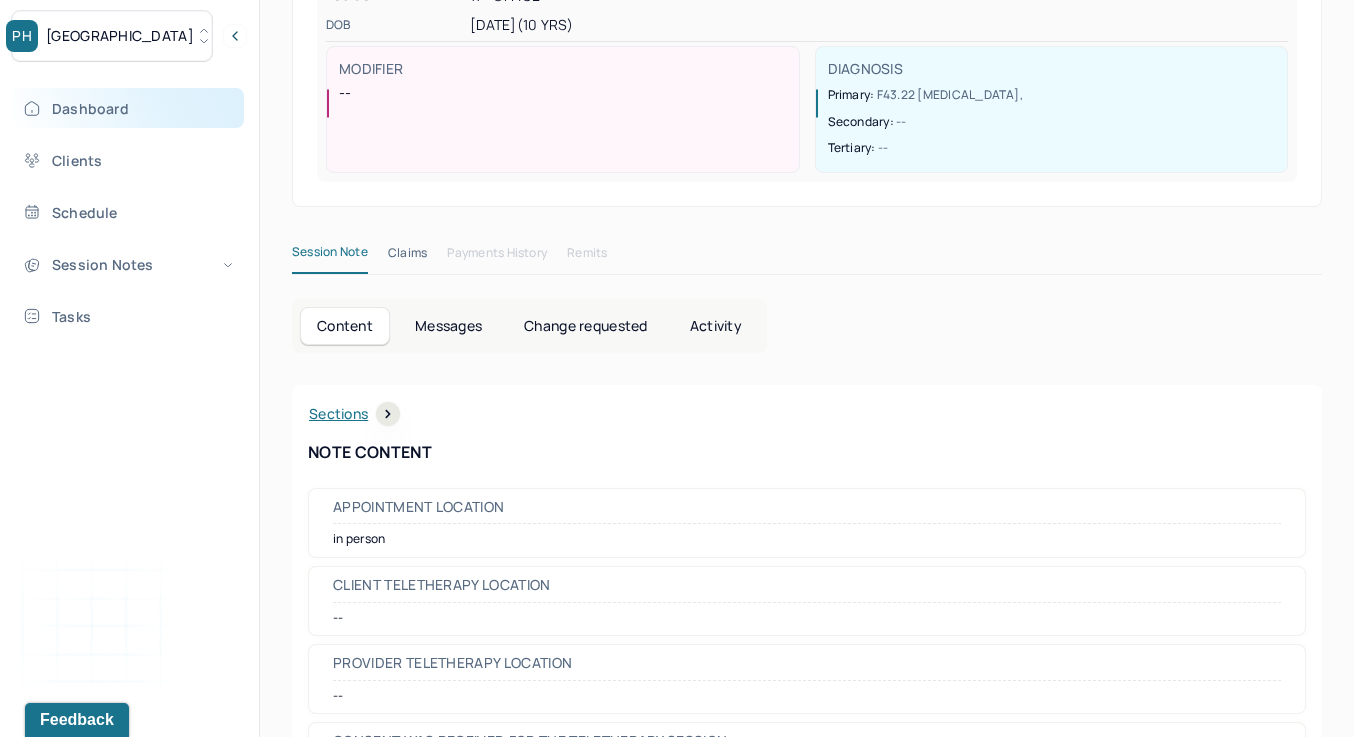 click on "Dashboard" at bounding box center (128, 108) 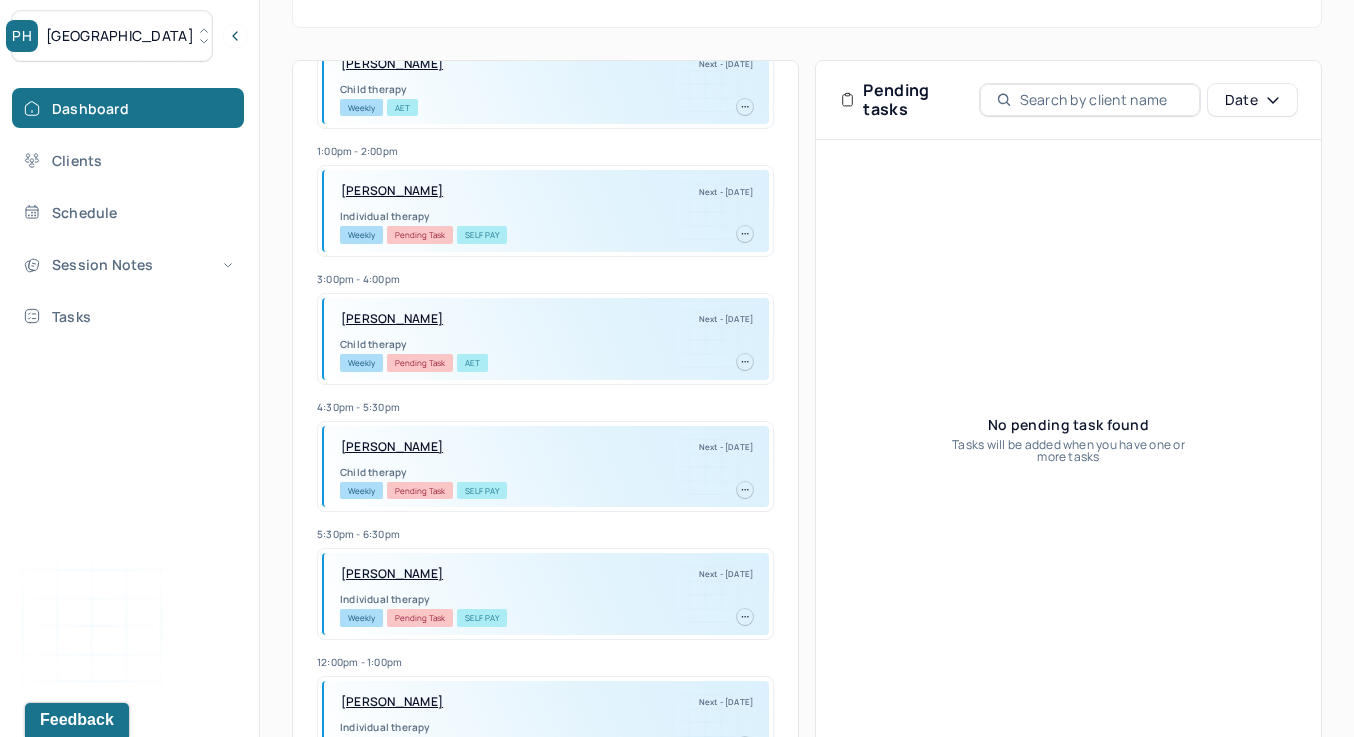 scroll, scrollTop: 0, scrollLeft: 0, axis: both 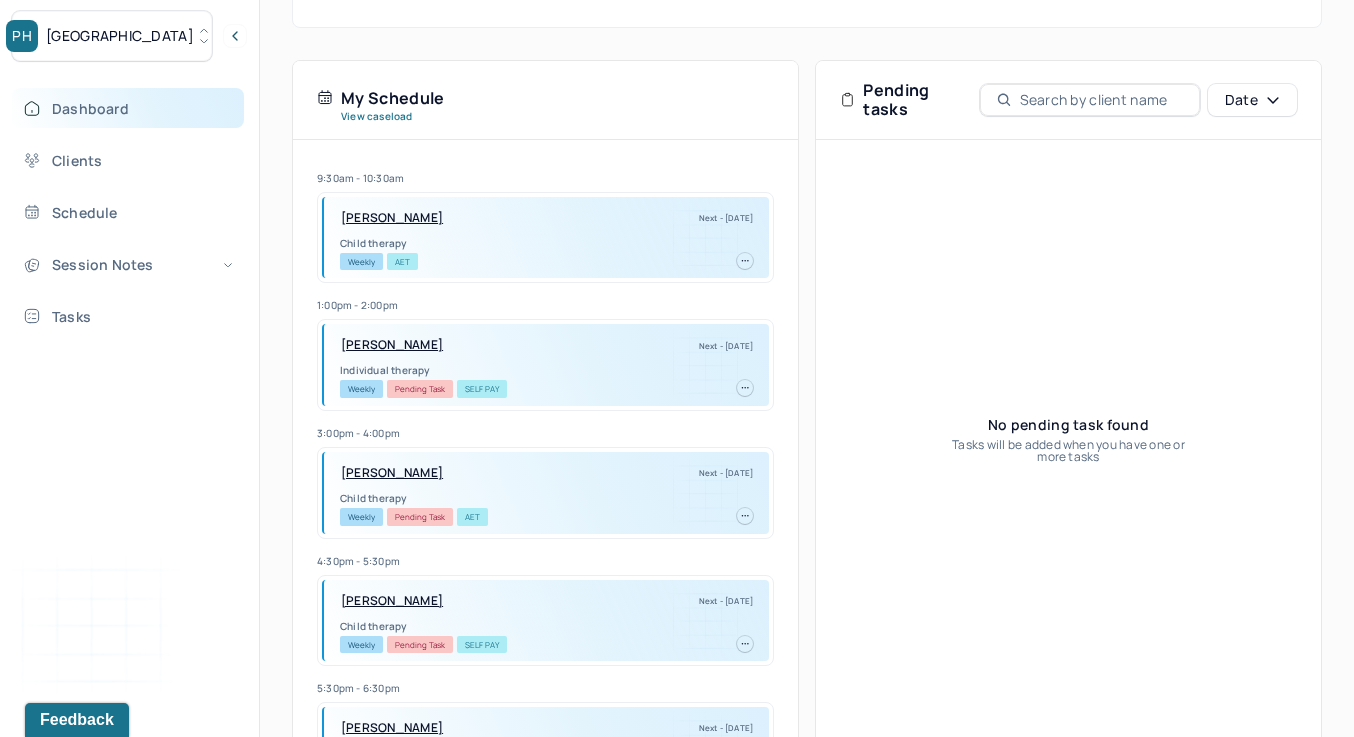 click on "Dashboard" at bounding box center (128, 108) 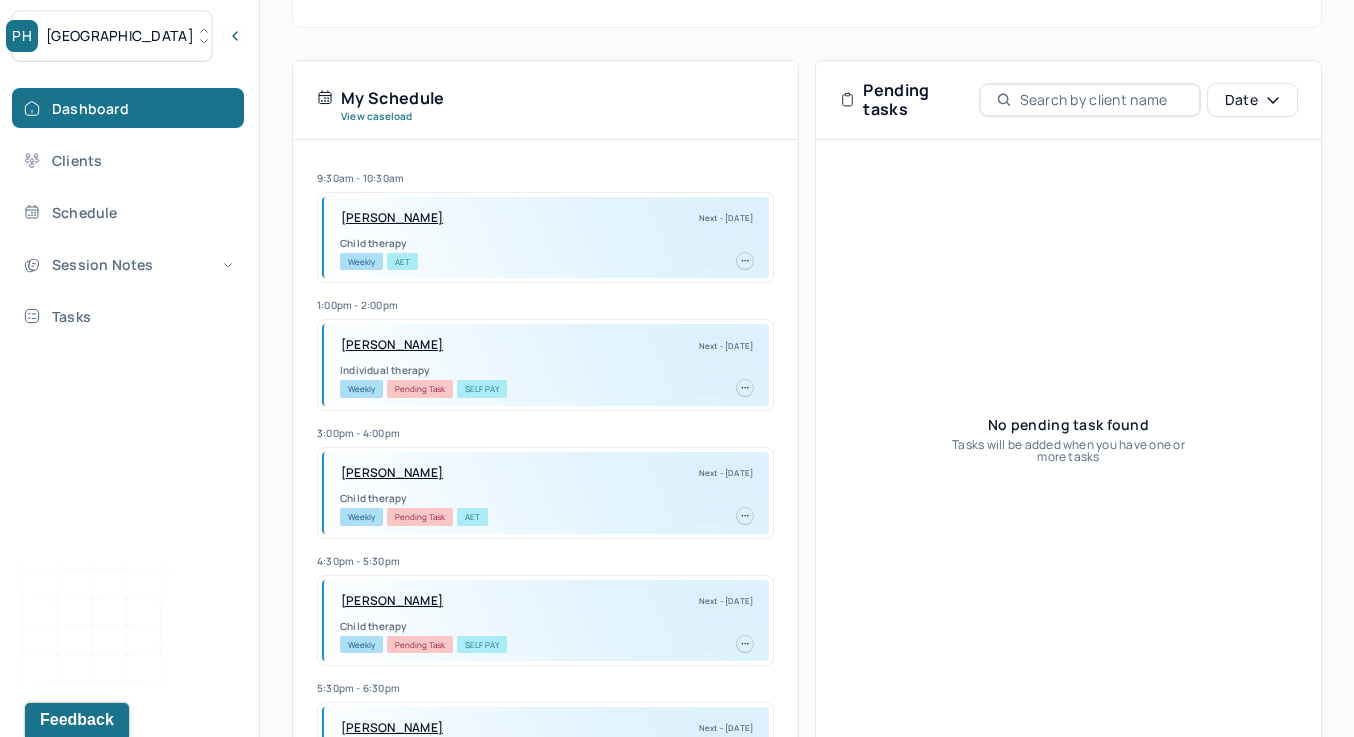 click on "PH Park Hill" at bounding box center (112, 36) 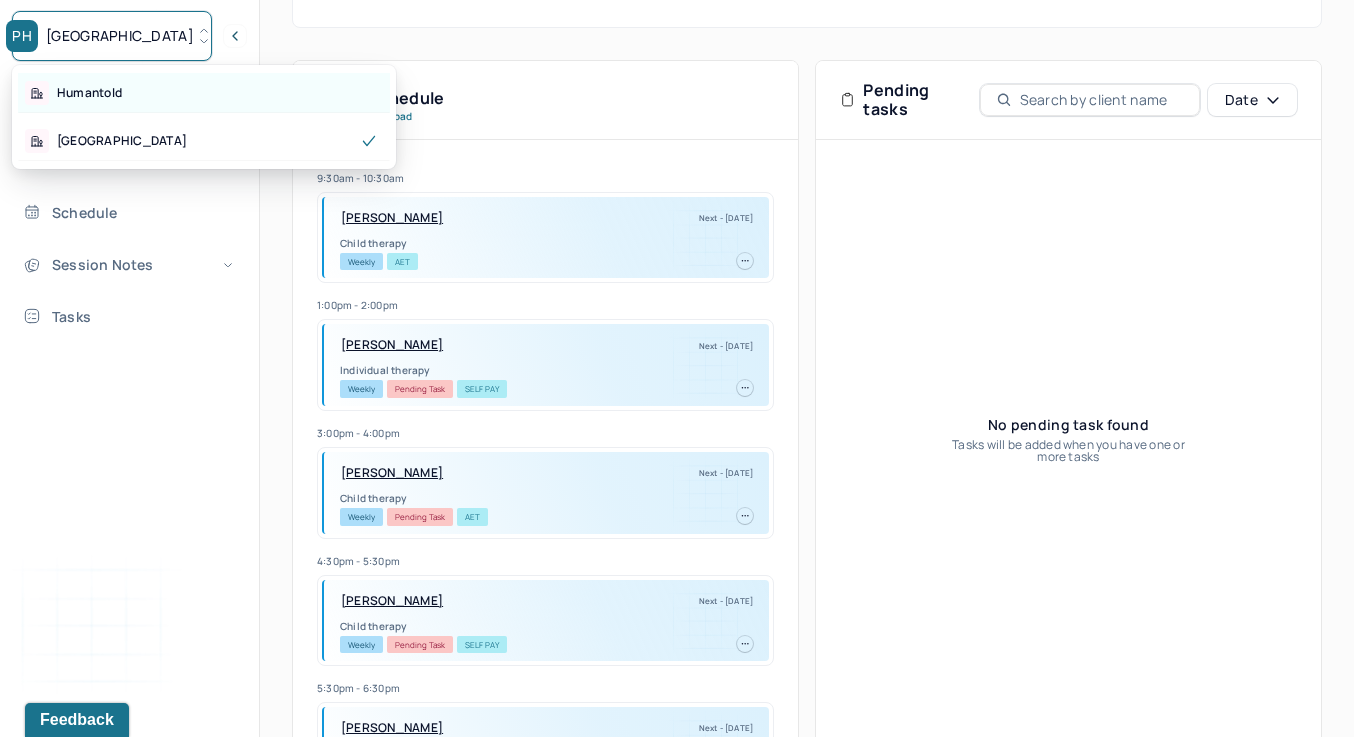 click on "Humantold" at bounding box center (89, 93) 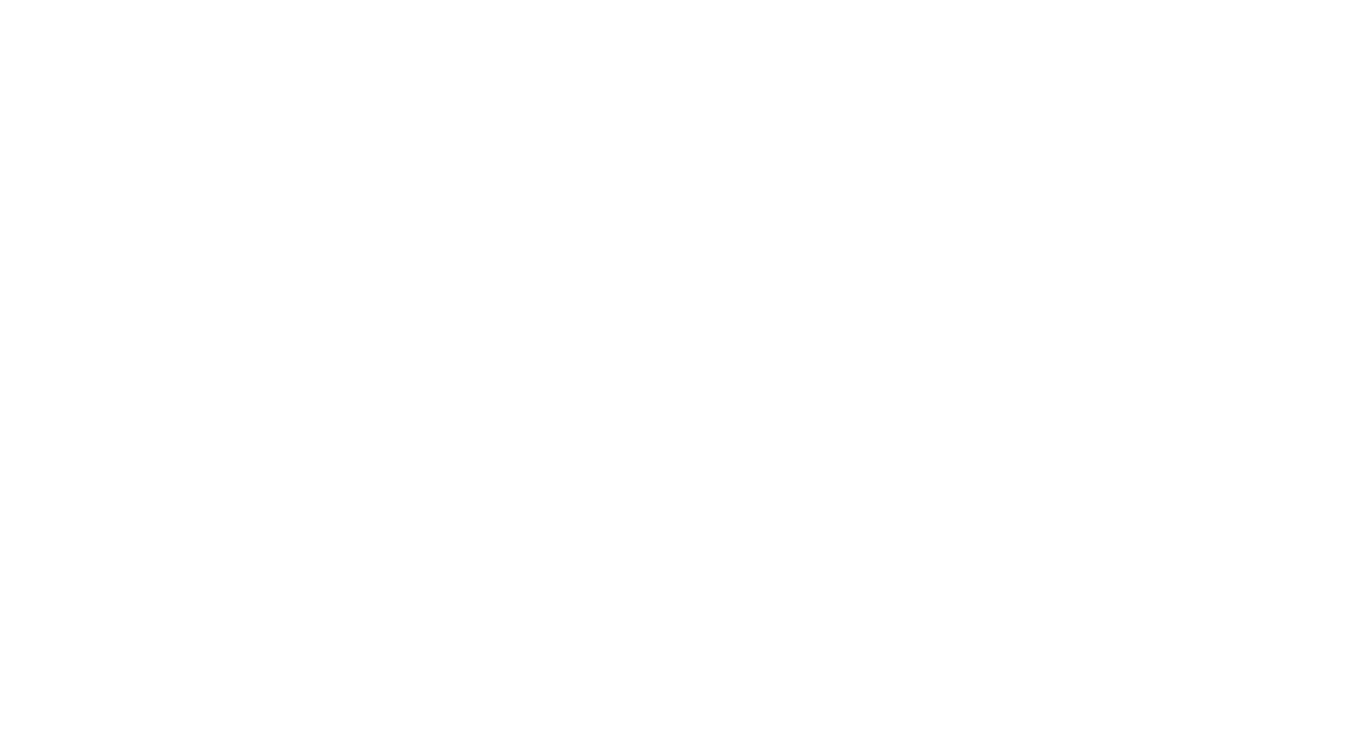 scroll, scrollTop: 0, scrollLeft: 0, axis: both 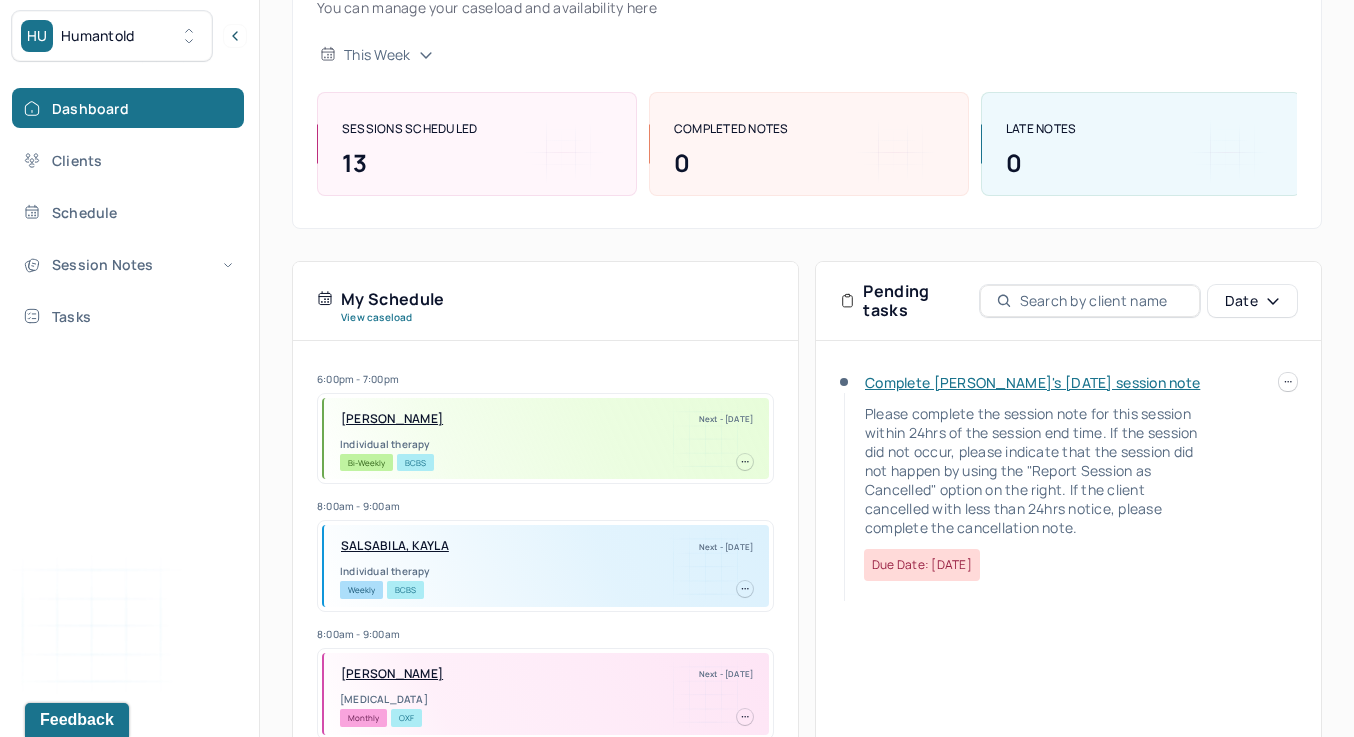 click on "HU Humantold       Dashboard Clients Schedule Session Notes Tasks ED [PERSON_NAME] provider   Logout   Search by client name, chart number     FAQs     ED [PERSON_NAME] Let’s get you started 🚀 You can manage your caseload and availability here   this week   SESSIONS SCHEDULED 13 COMPLETED NOTES 0 LATE NOTES 0 My Schedule View caseload 6:00pm - 7:00pm   [PERSON_NAME]   Next - [DATE] Individual therapy Bi-Weekly BCBS     8:00am - 9:00am   SALSABILA, KAYLA   Next - [DATE] Individual therapy Weekly BCBS     8:00am - 9:00am   [PERSON_NAME]   Next - [DATE] [MEDICAL_DATA] Monthly OXF     8:00am - 9:00am   GRUPSMITH, EVAN   Next - [DATE] Individual therapy Monthly Pending Task CARE     11:00am - 12:00pm   [GEOGRAPHIC_DATA][PERSON_NAME]   Next - [DATE] Individual therapy Weekly Pending Task CARE     7:00pm - 8:00pm   [PERSON_NAME]   Next - [DATE] Individual therapy Weekly Pending Task CARE     7:00pm - 8:00pm   [PERSON_NAME][GEOGRAPHIC_DATA]   Next - [DATE] Individual therapy CARE" at bounding box center [677, 411] 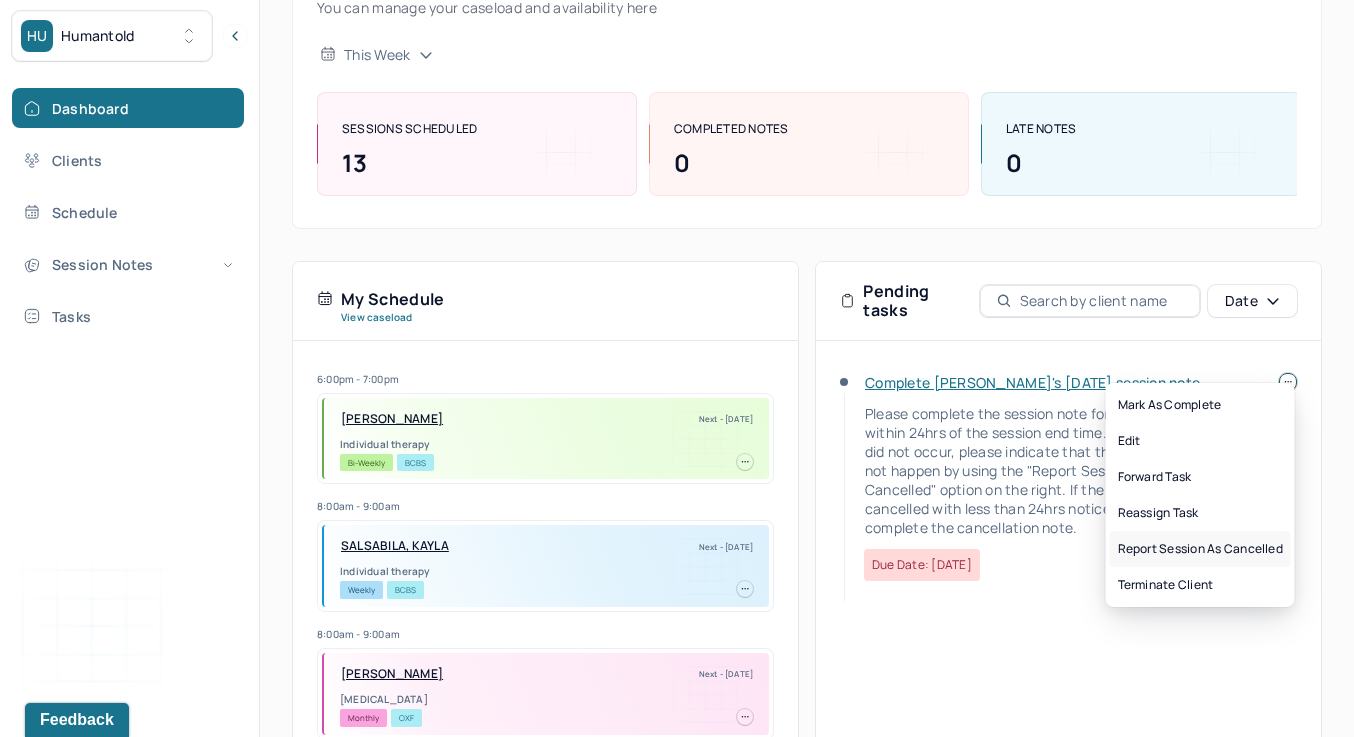 click on "Report session as cancelled" at bounding box center [1200, 549] 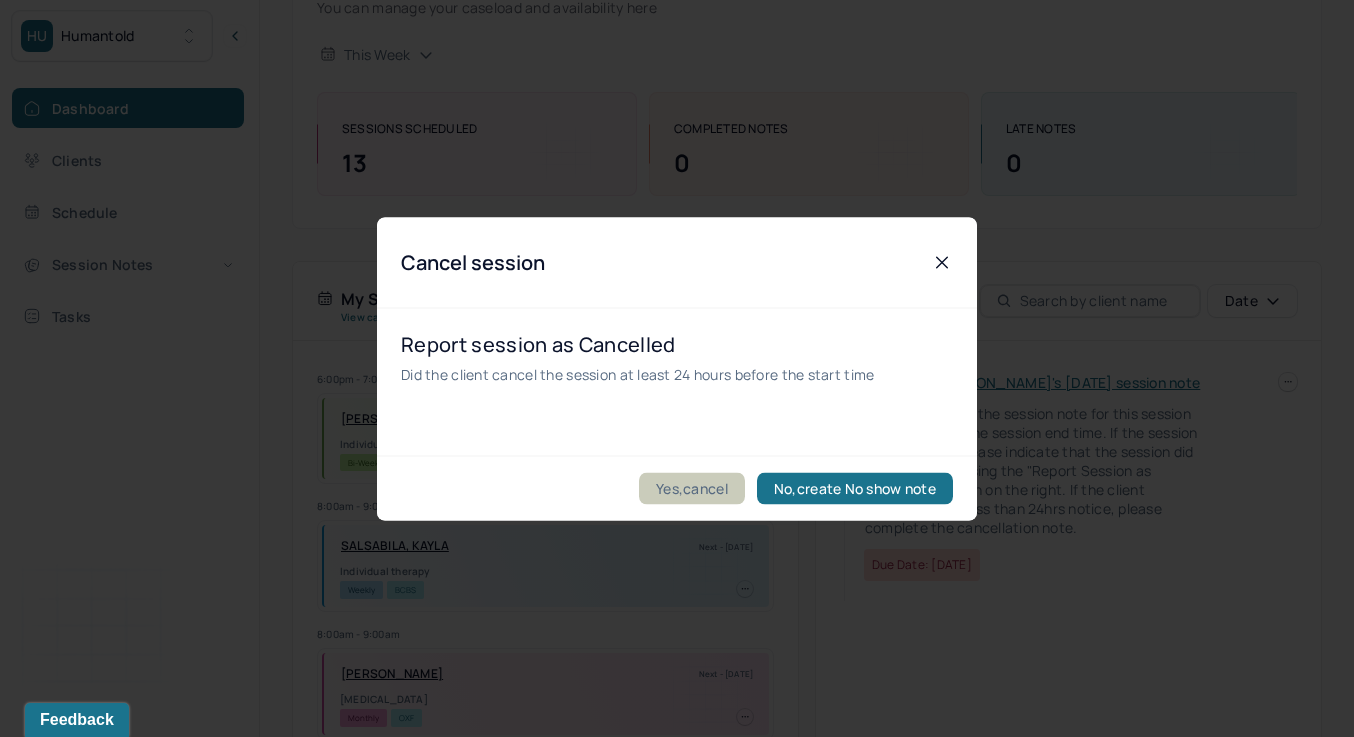 click on "Yes,cancel" at bounding box center (692, 488) 